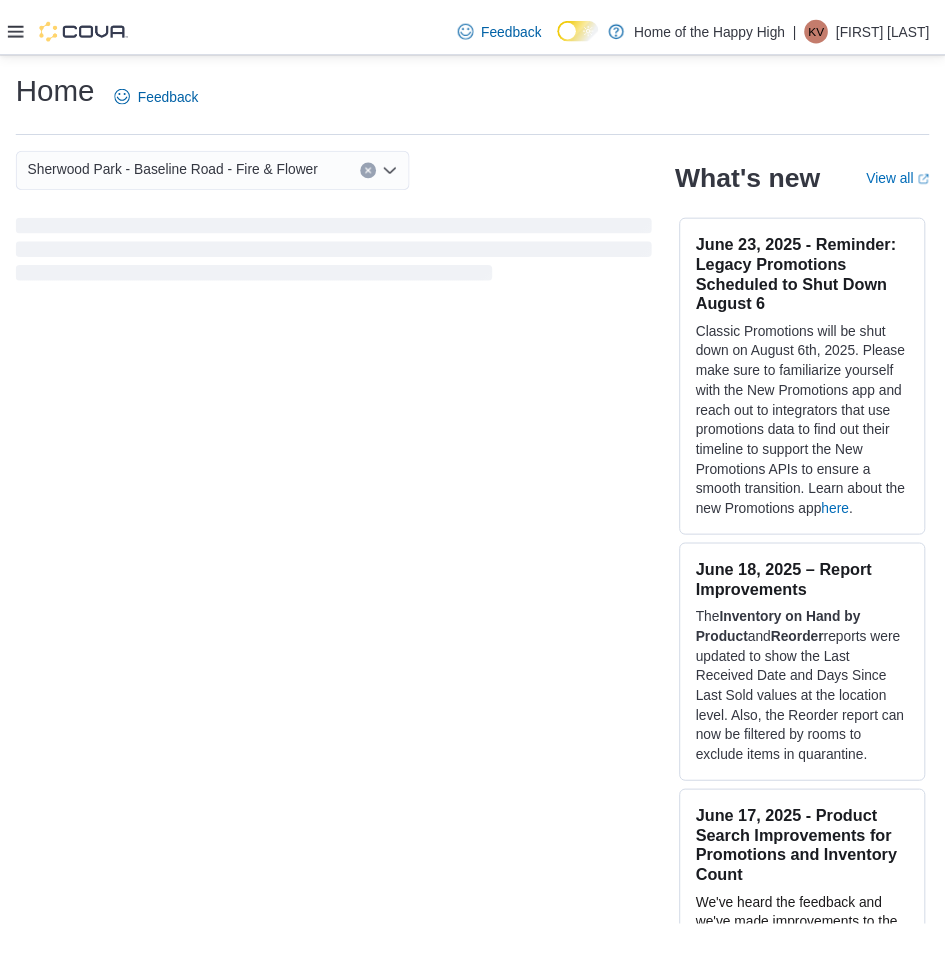 scroll, scrollTop: 0, scrollLeft: 0, axis: both 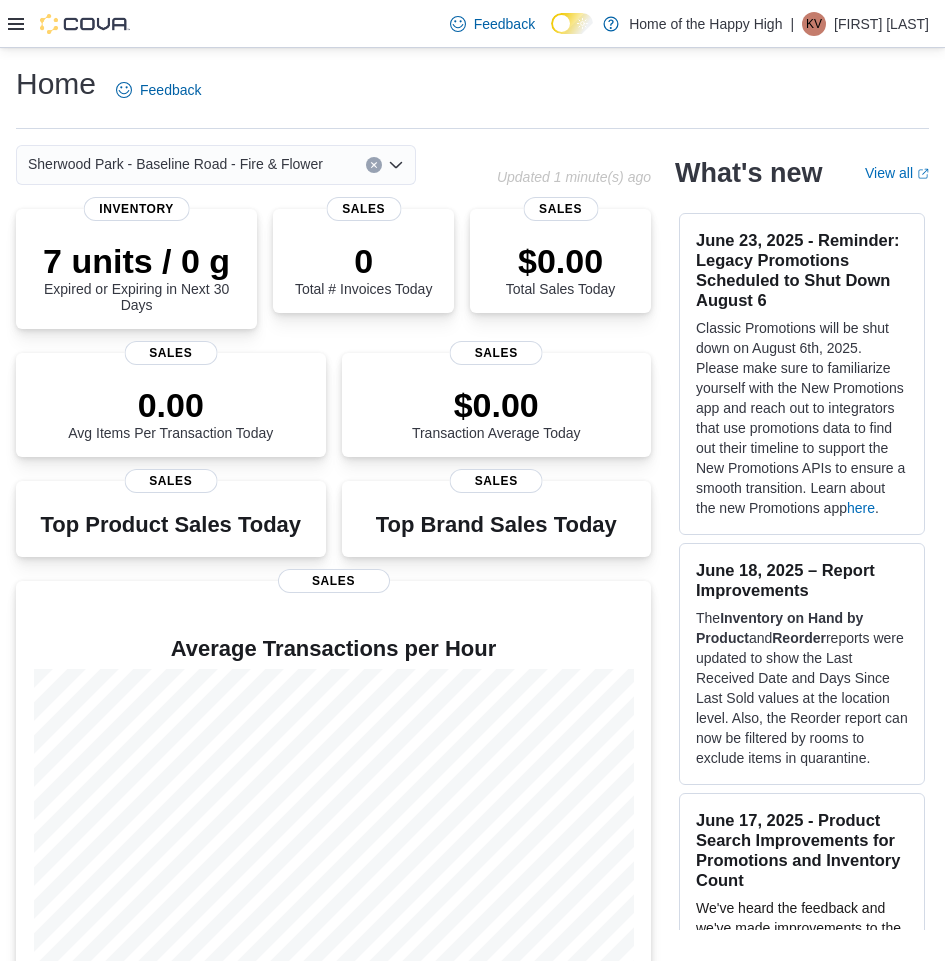 click 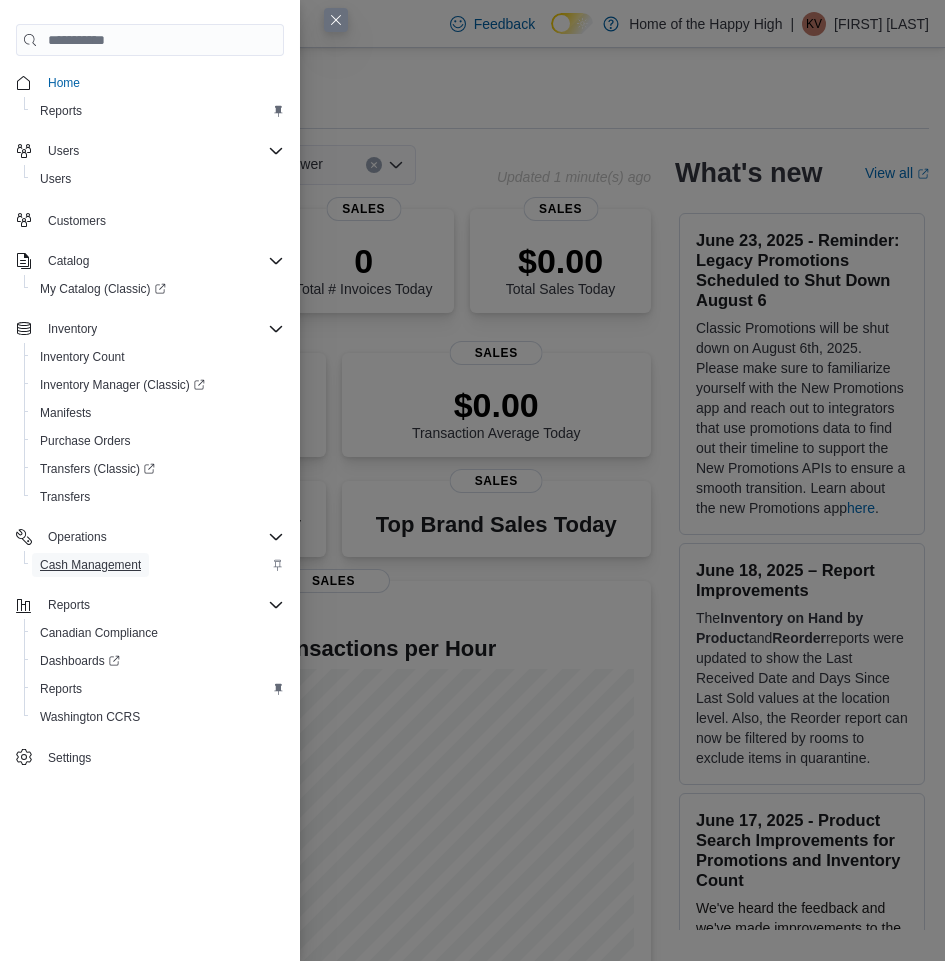 click on "Cash Management" at bounding box center [90, 565] 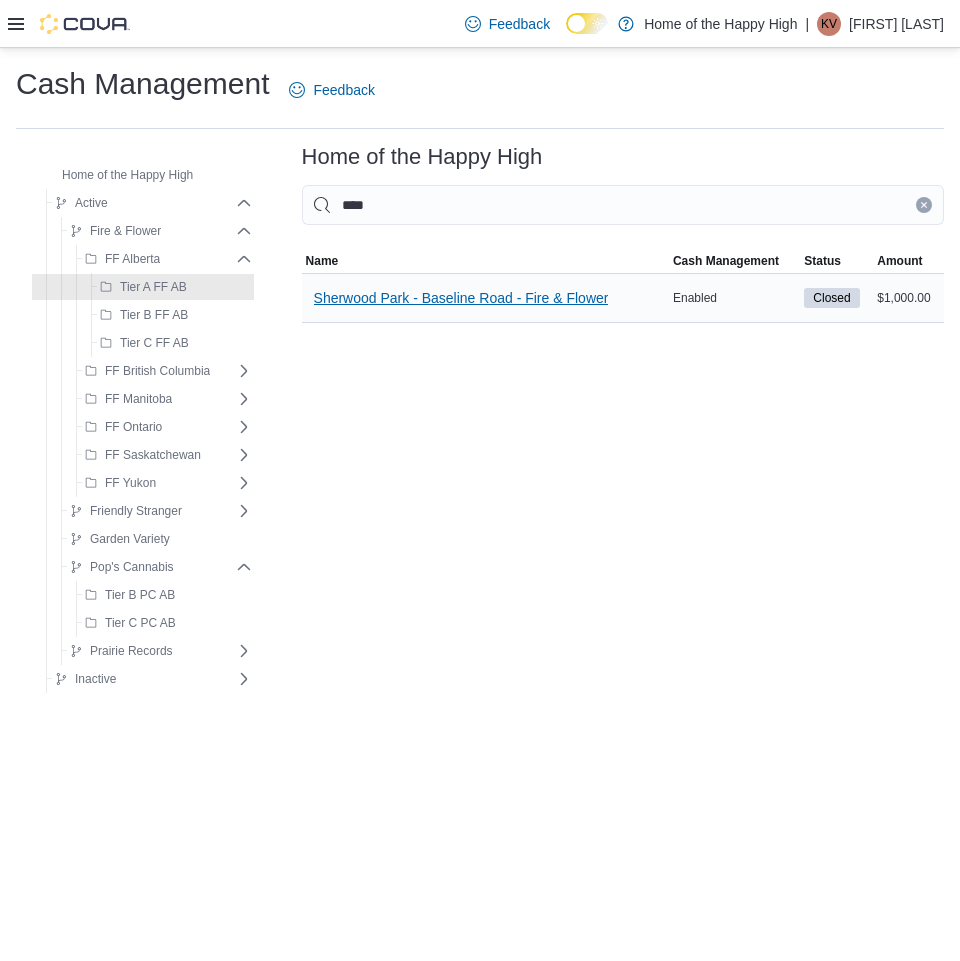type on "****" 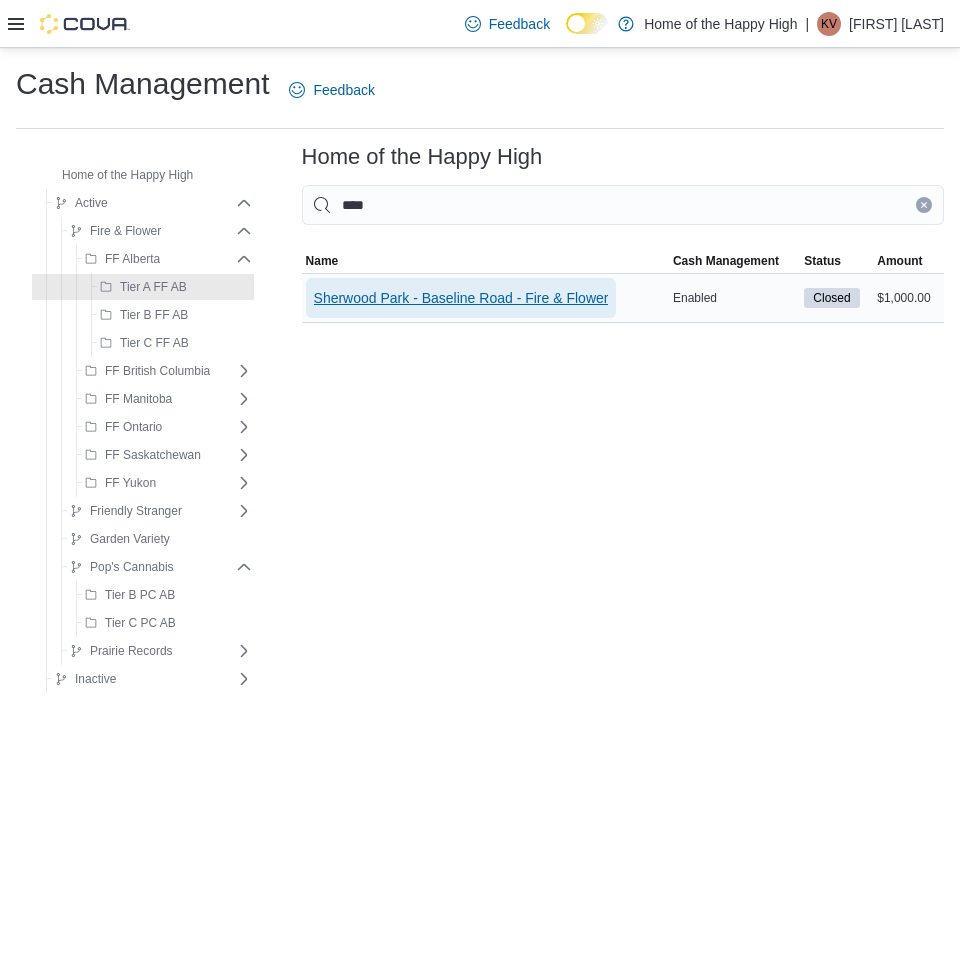 click on "Sherwood Park - Baseline Road - Fire & Flower" at bounding box center [461, 298] 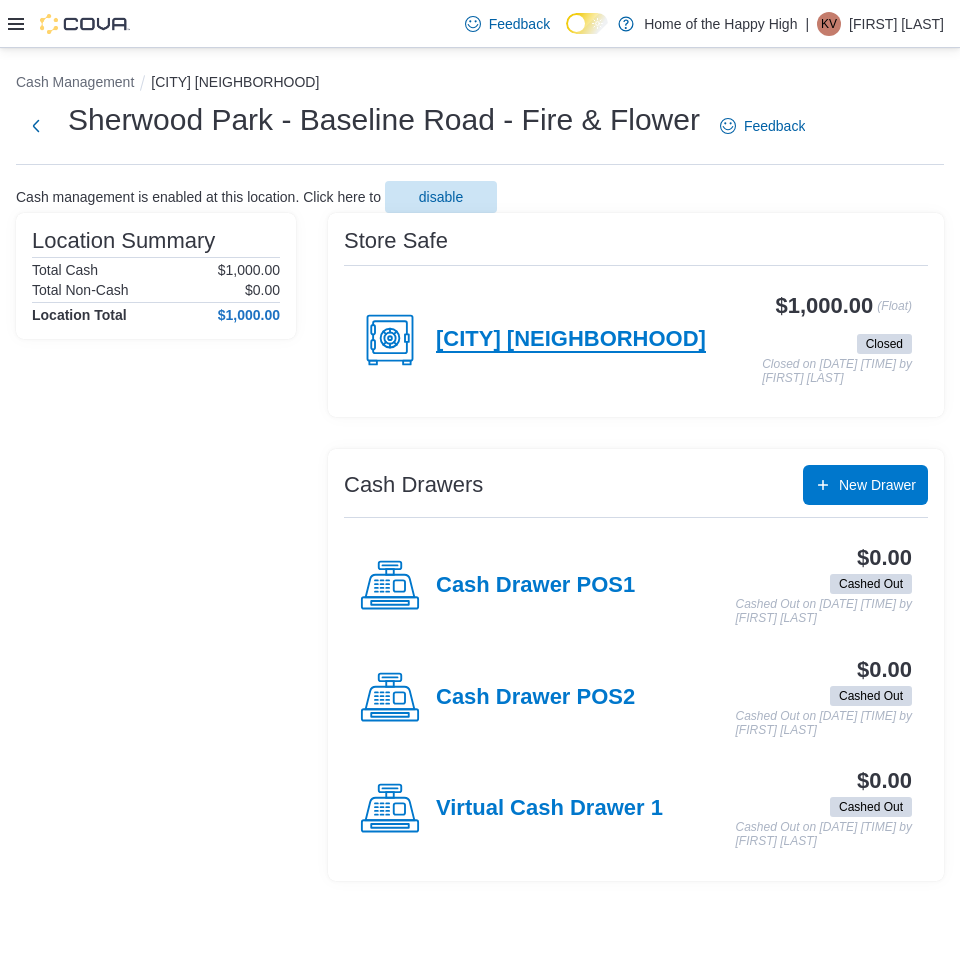 click on "[CITY] [NEIGHBORHOOD]" at bounding box center (571, 340) 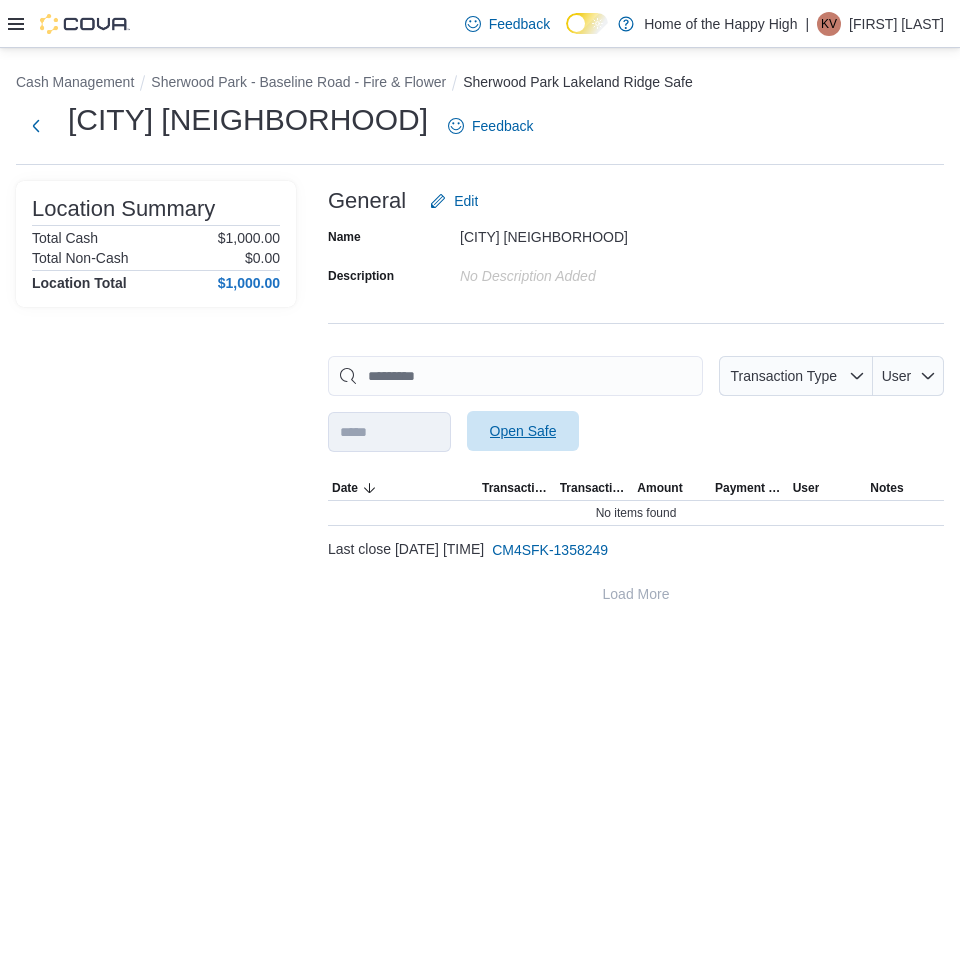 click on "Open Safe" at bounding box center (523, 431) 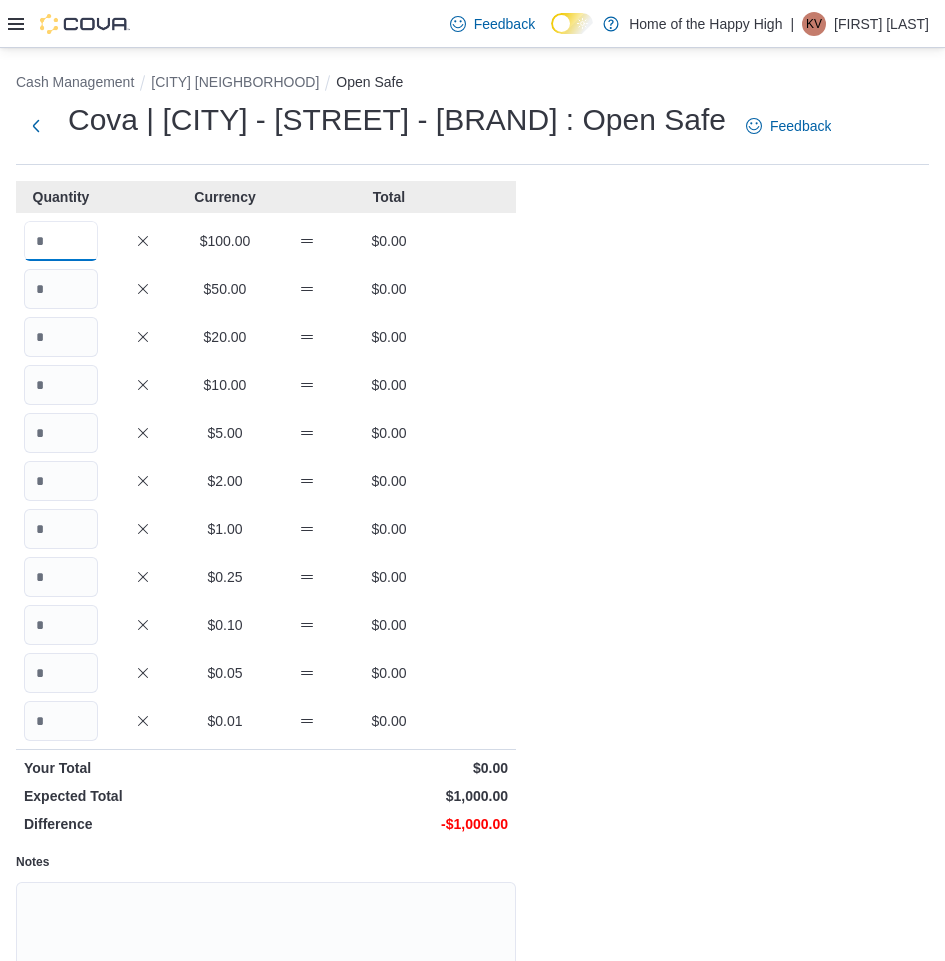 click at bounding box center (61, 241) 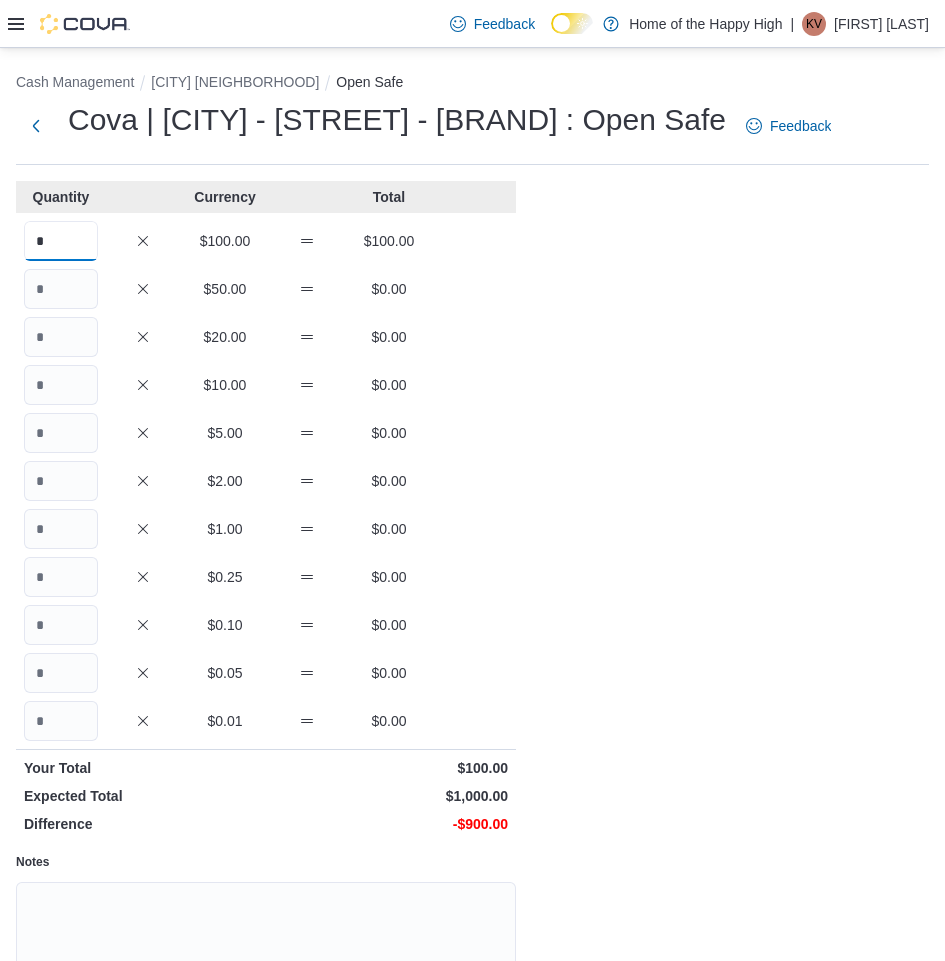 type on "*" 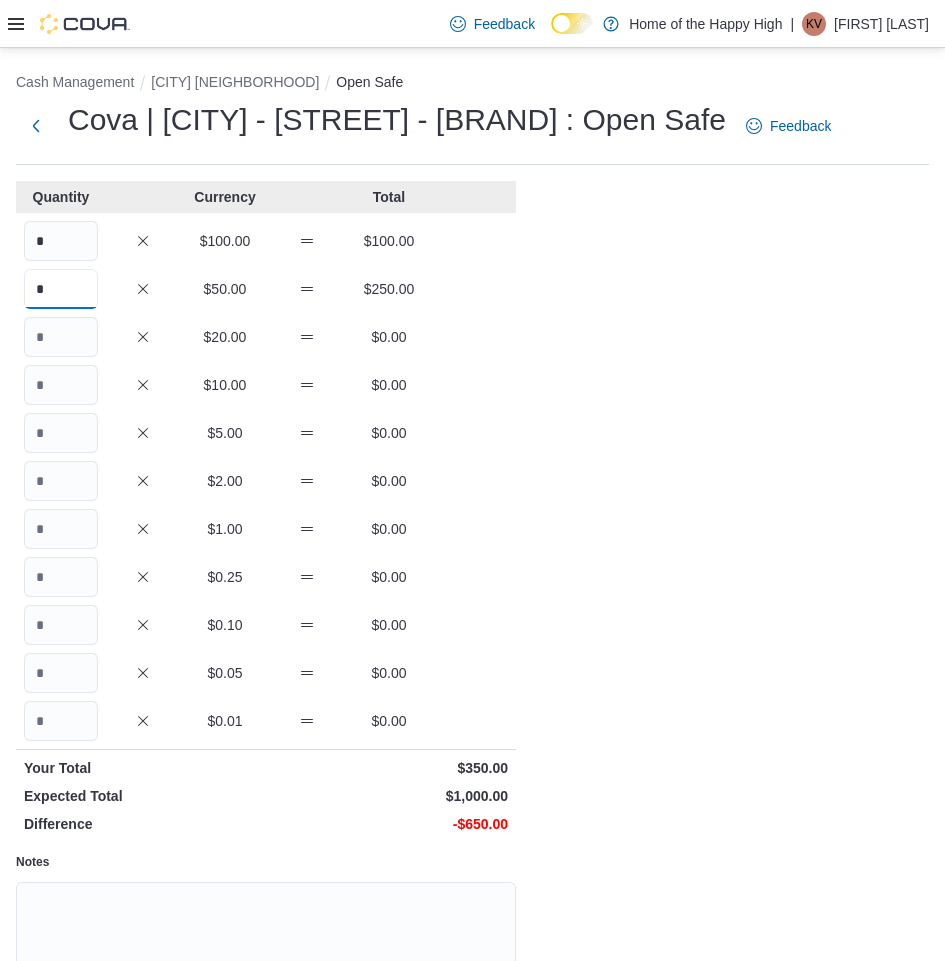 type on "*" 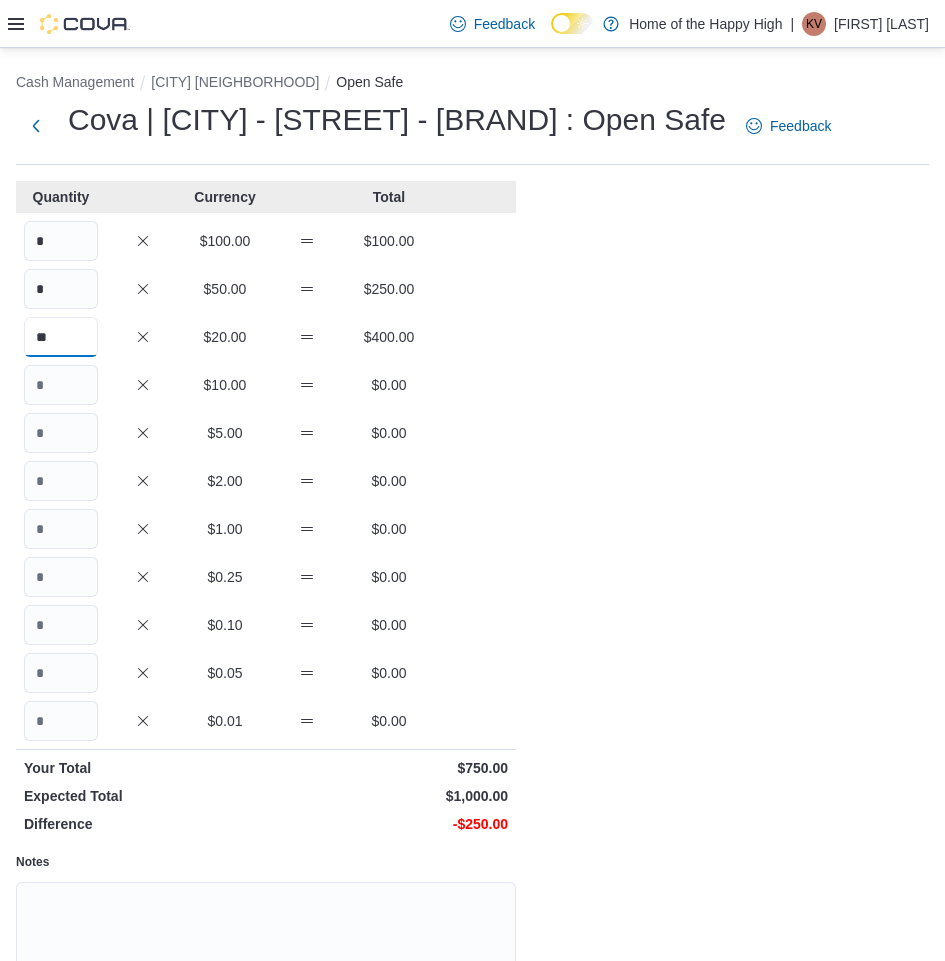 type on "**" 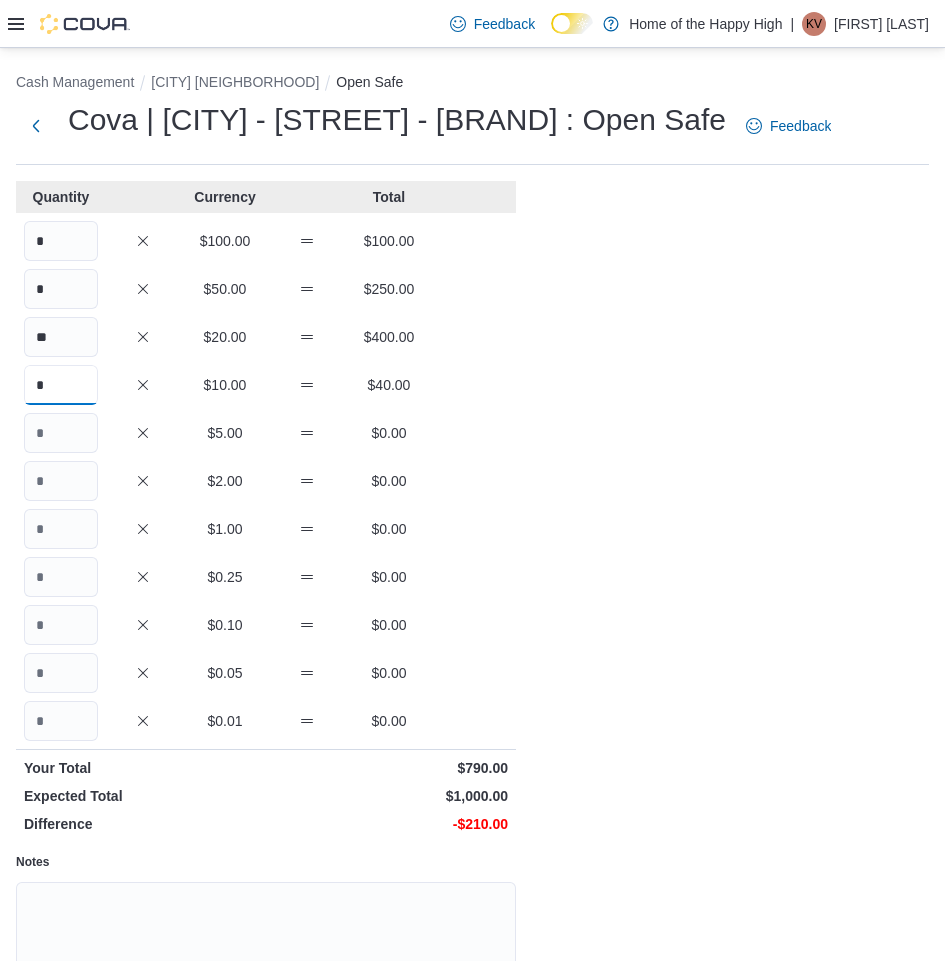 type on "*" 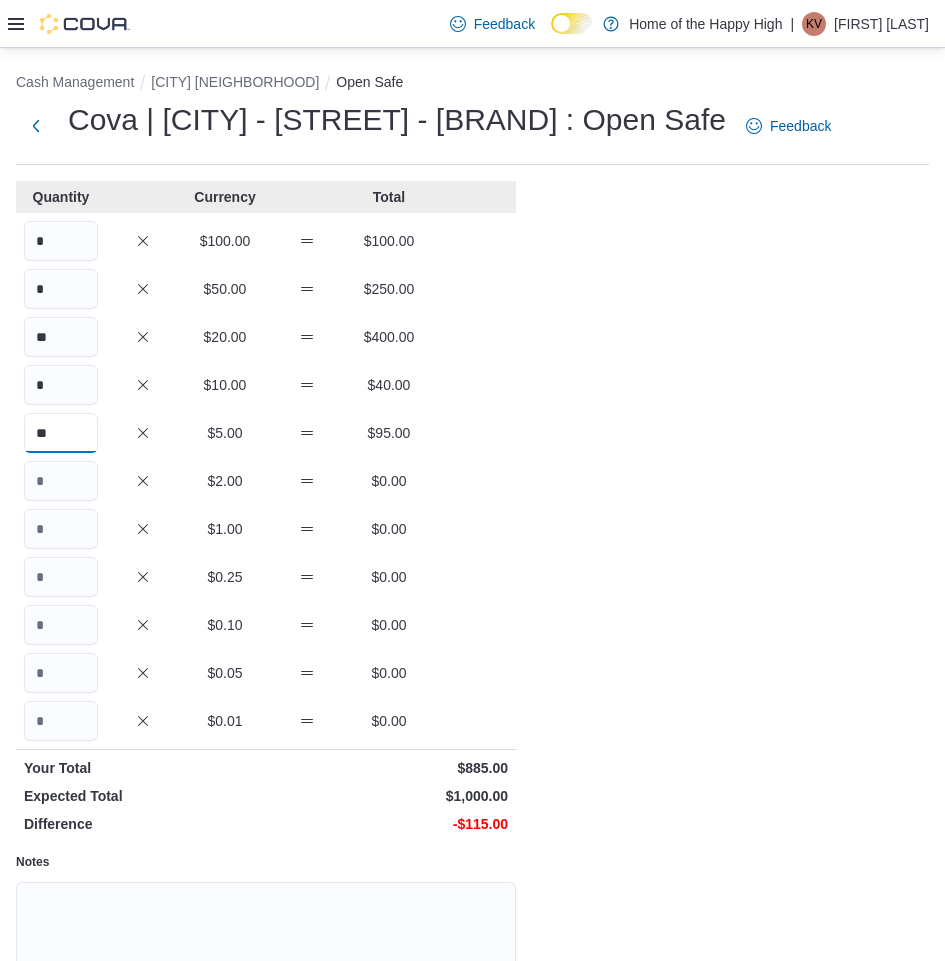 type on "**" 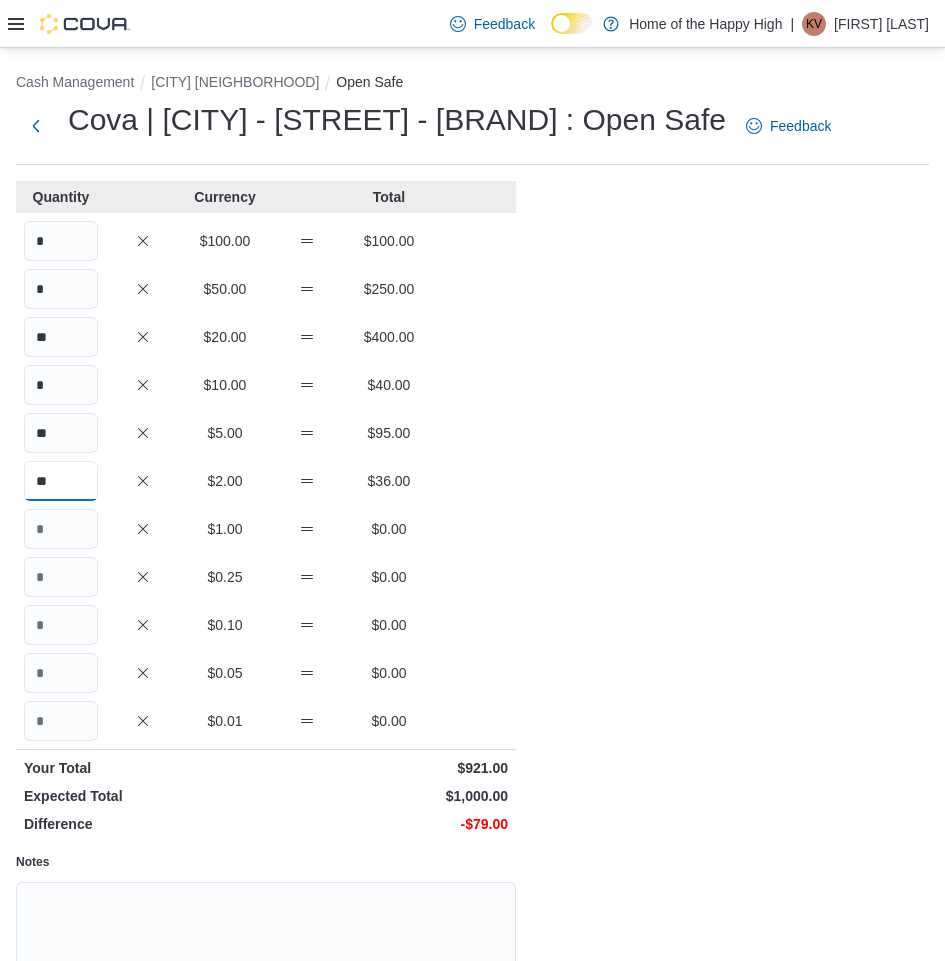 type on "**" 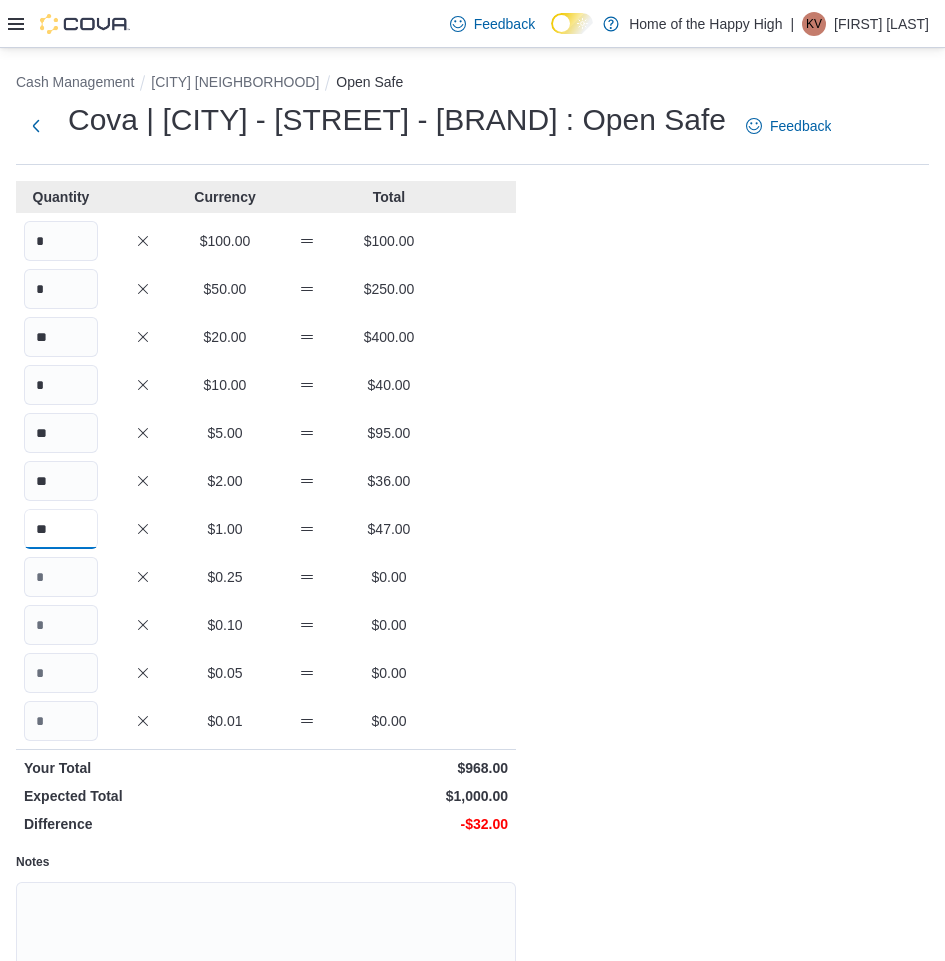 type on "**" 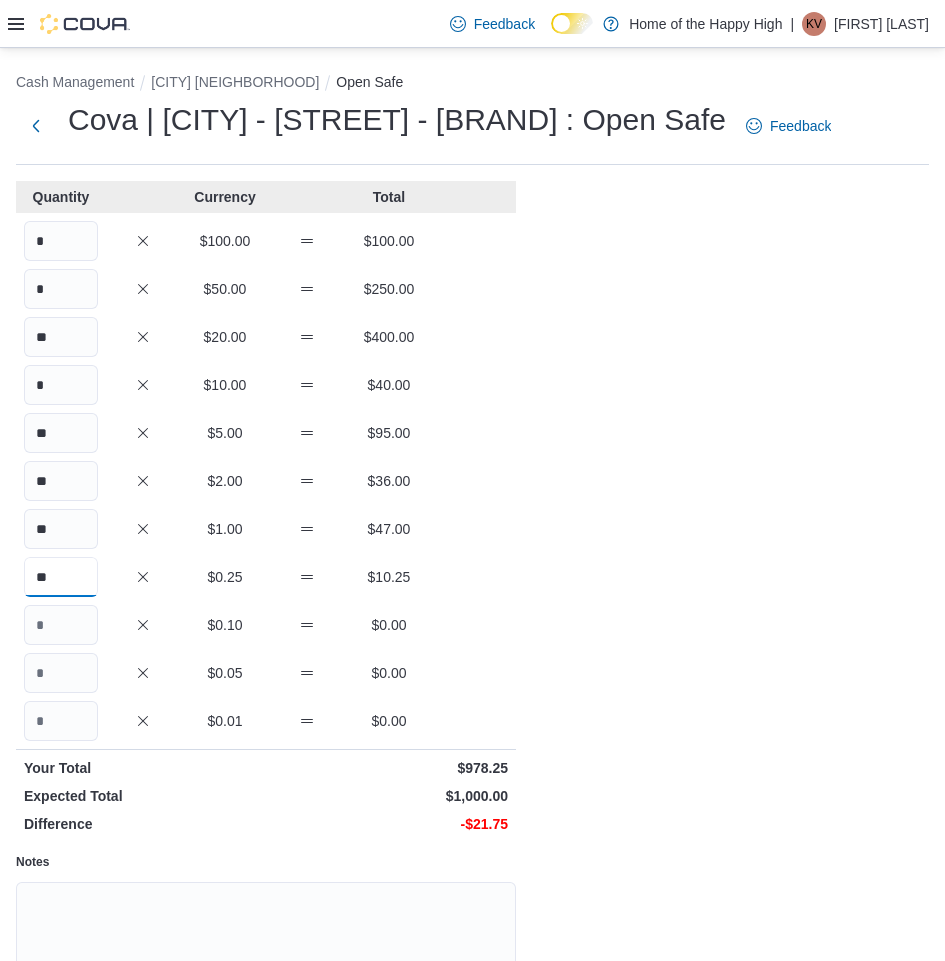 type on "**" 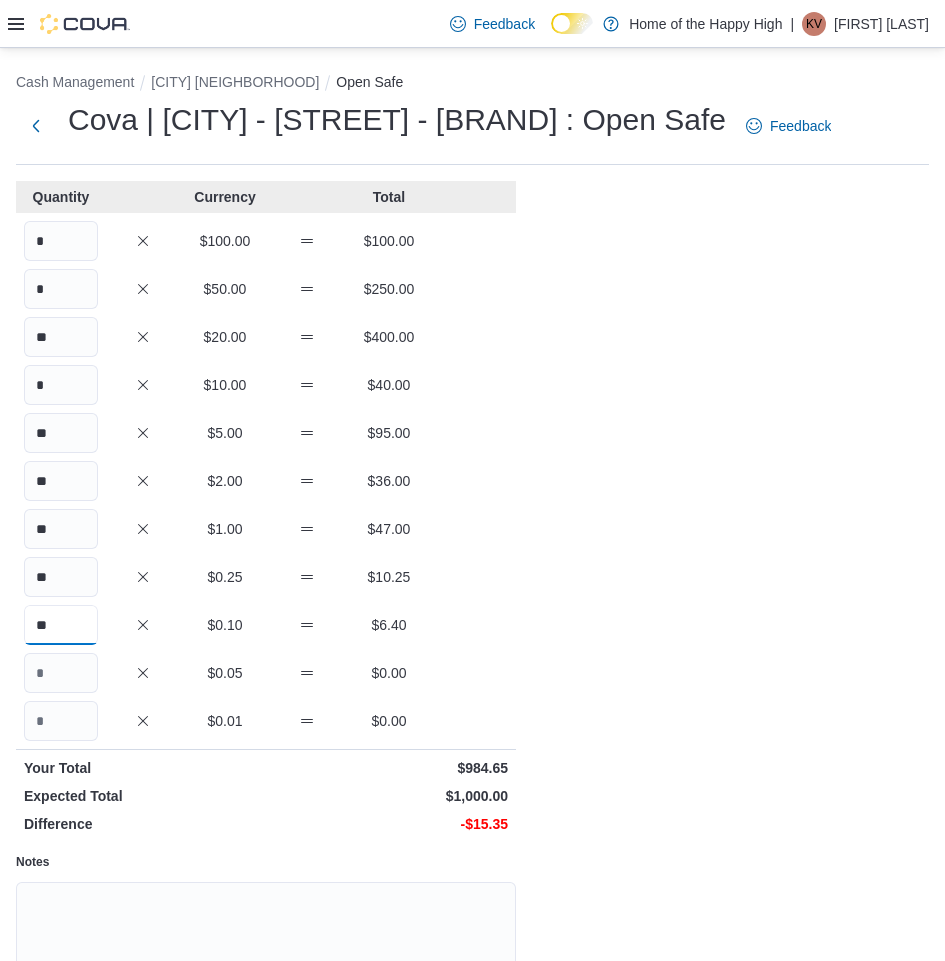 type on "**" 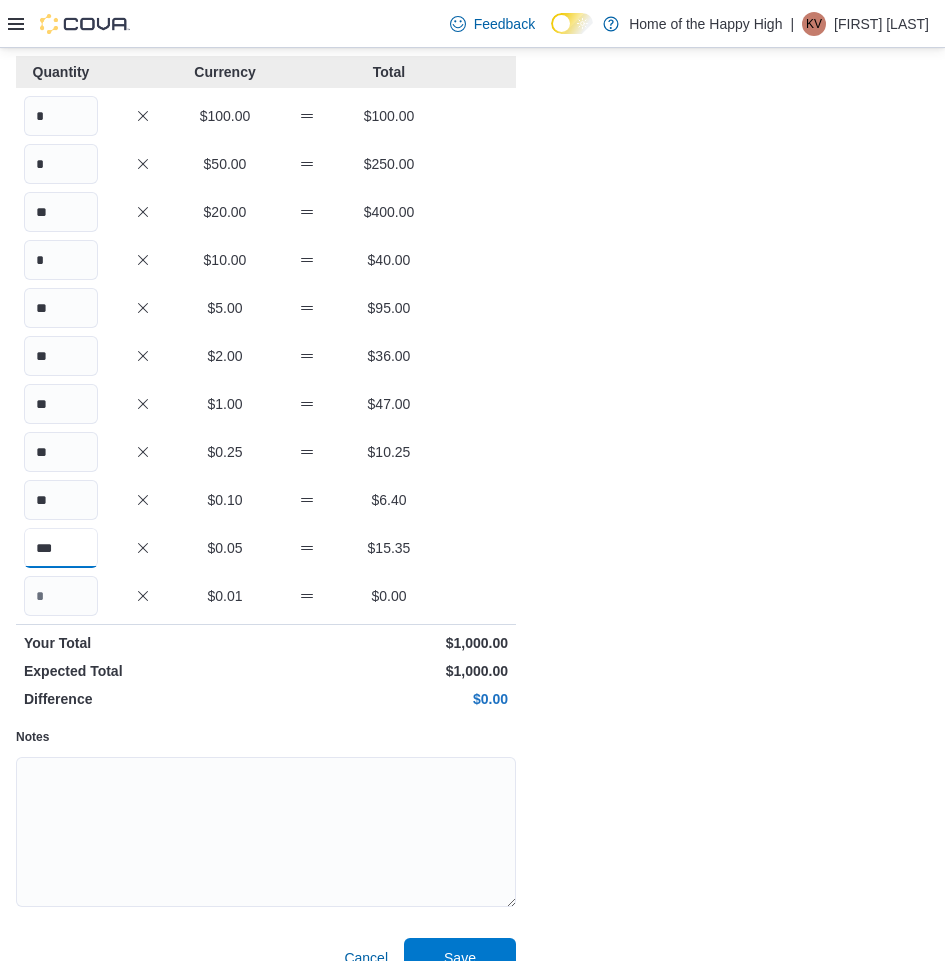 scroll, scrollTop: 198, scrollLeft: 0, axis: vertical 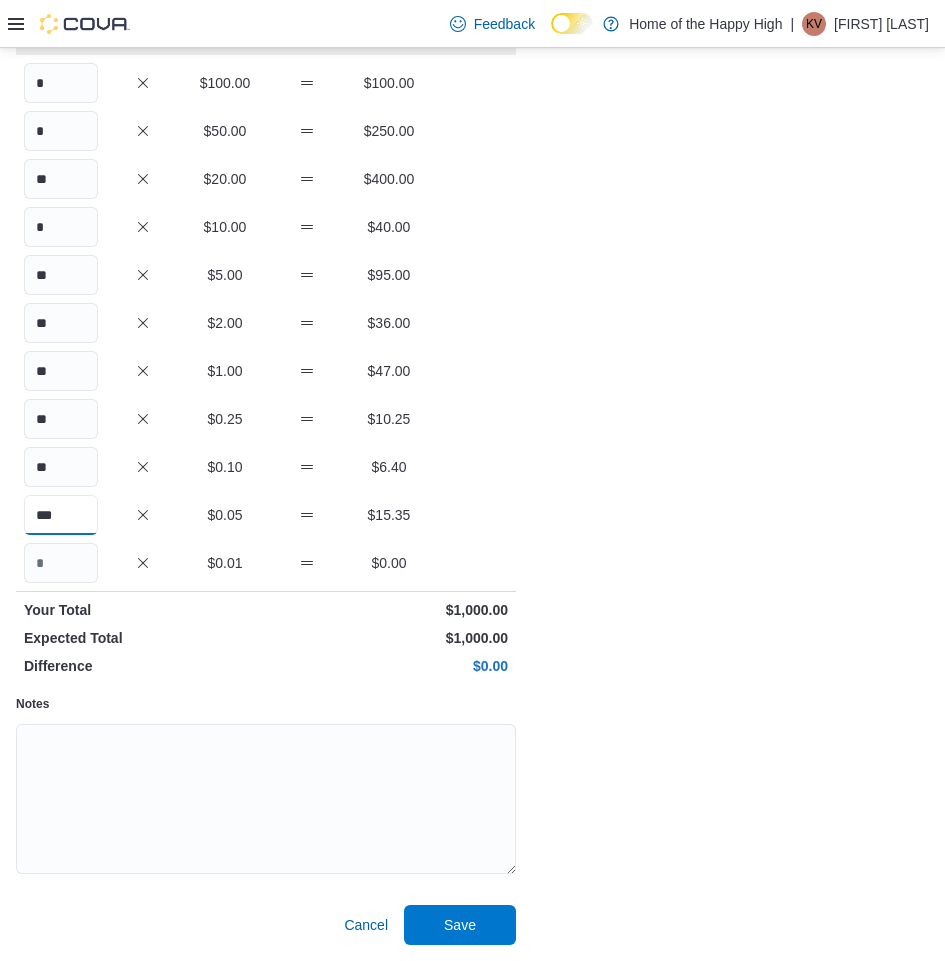 type on "***" 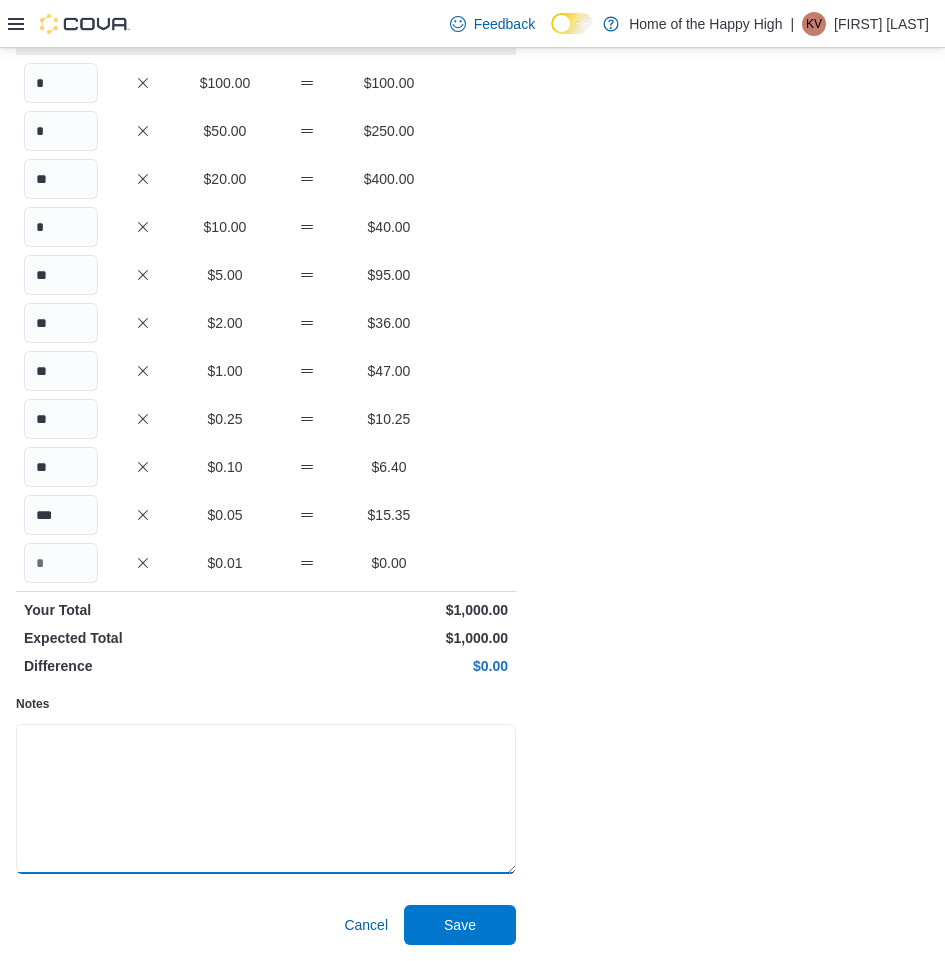 click on "Notes" at bounding box center [266, 799] 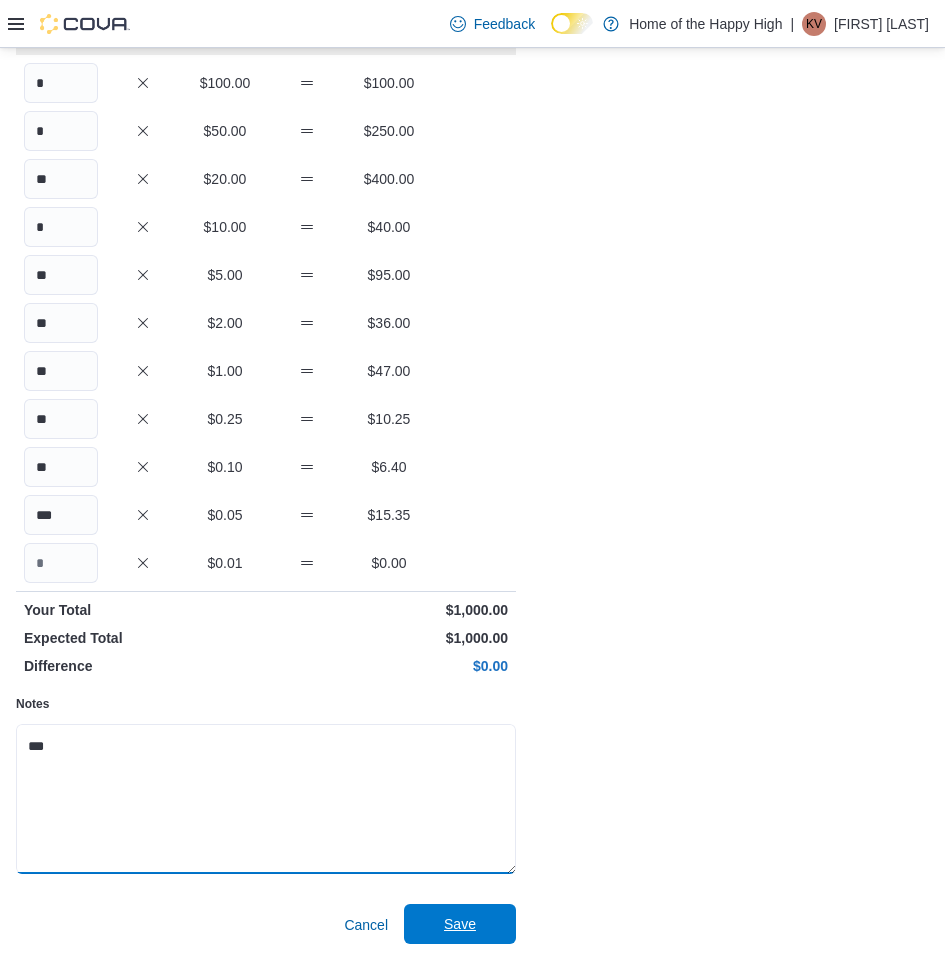 type on "***" 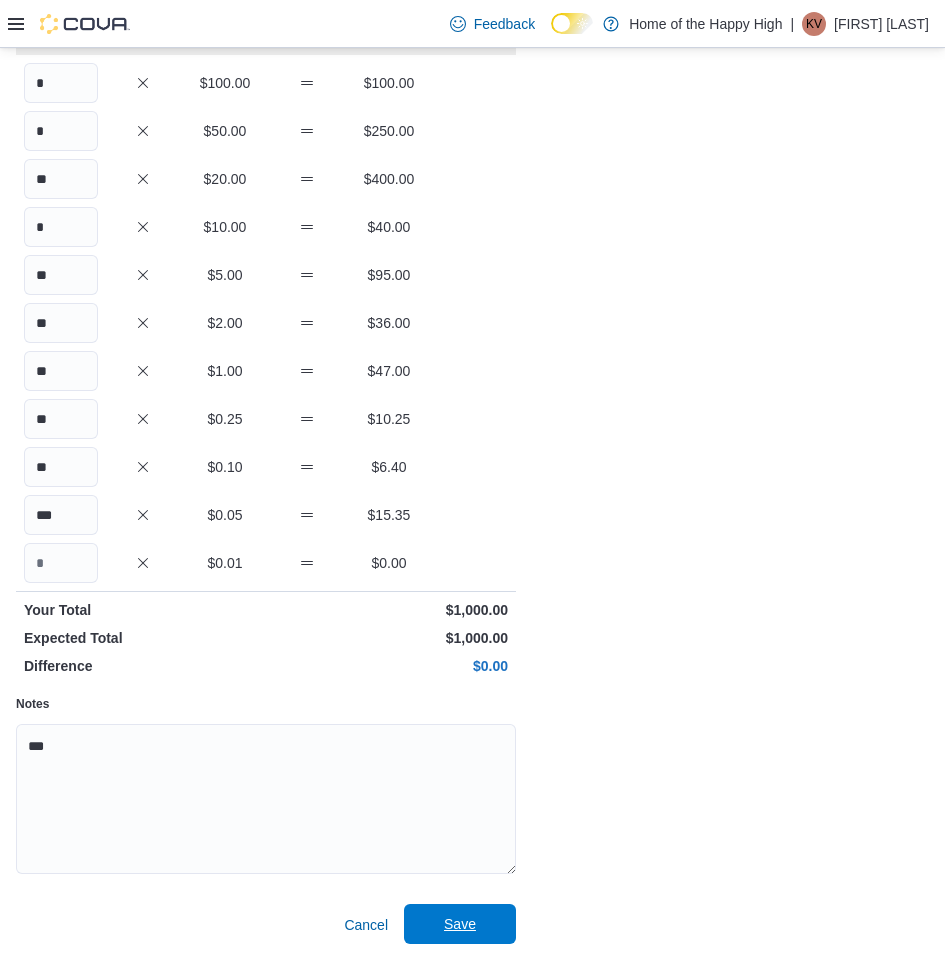 click on "Save" at bounding box center (460, 924) 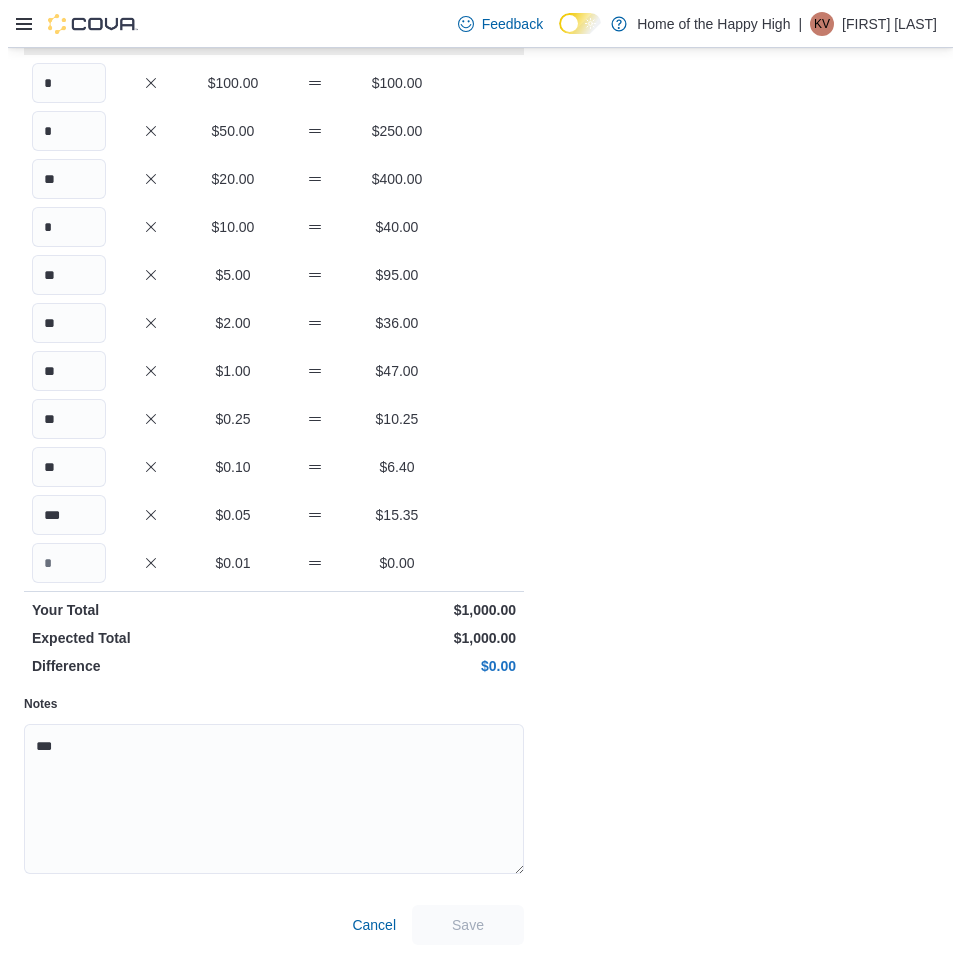 scroll, scrollTop: 0, scrollLeft: 0, axis: both 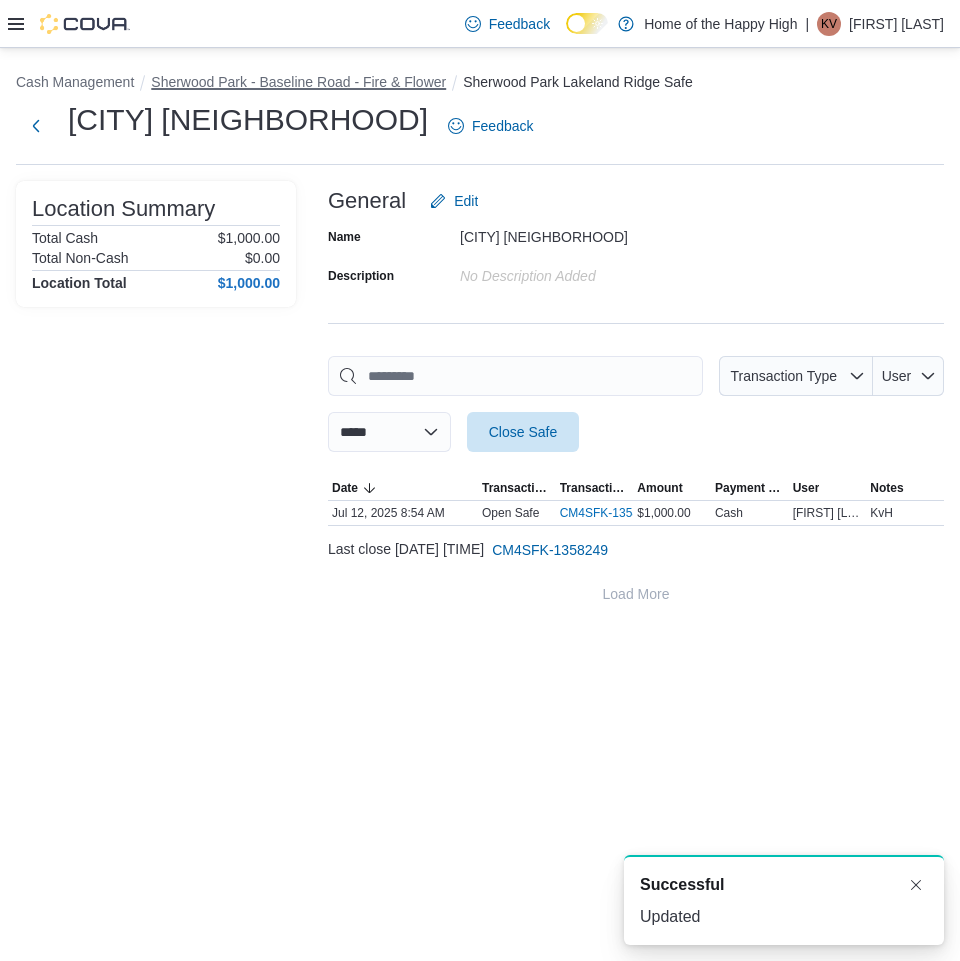 click on "Sherwood Park - Baseline Road - Fire & Flower" at bounding box center [298, 82] 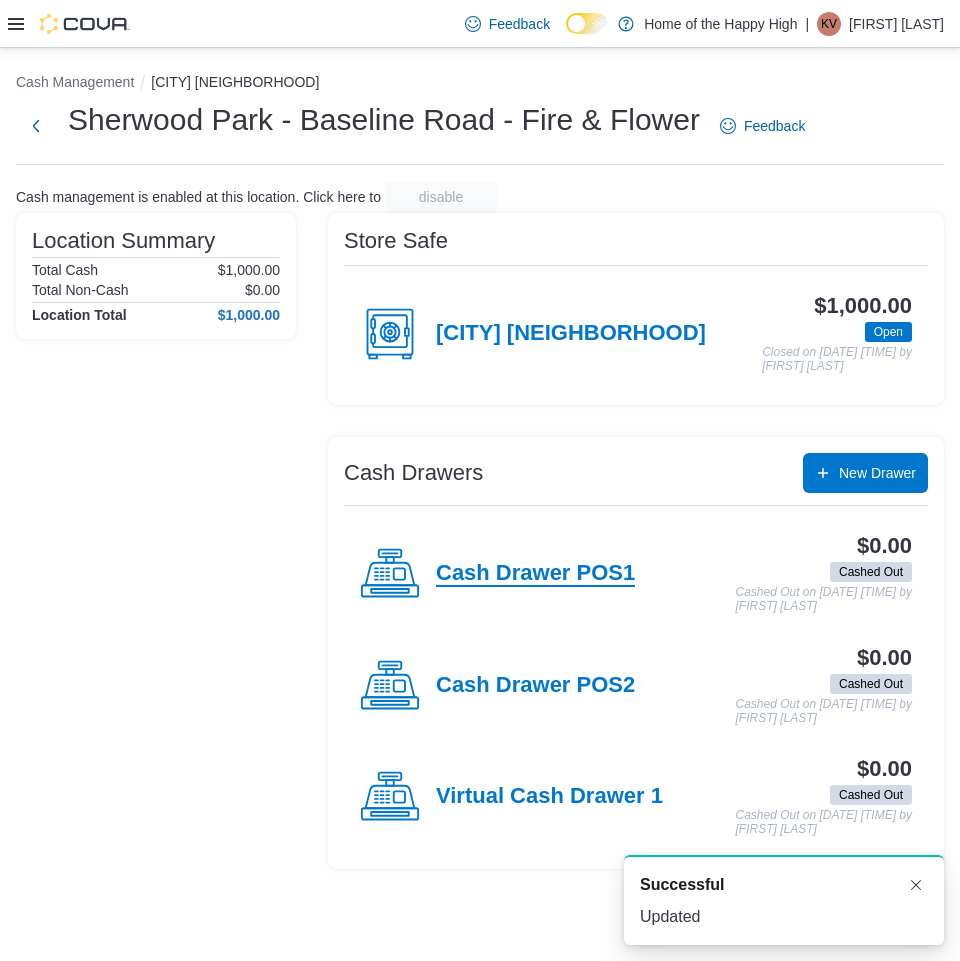 click on "Cash Drawer POS1" at bounding box center [535, 574] 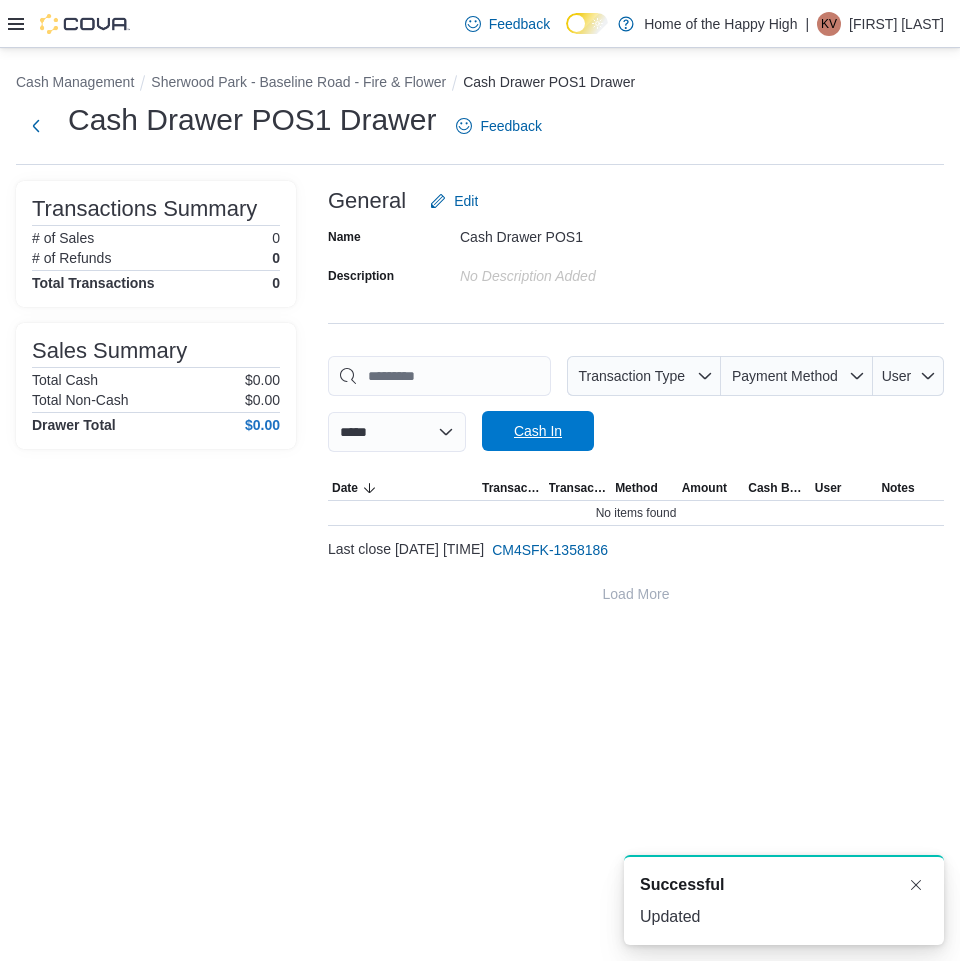 click on "Cash In" at bounding box center (538, 431) 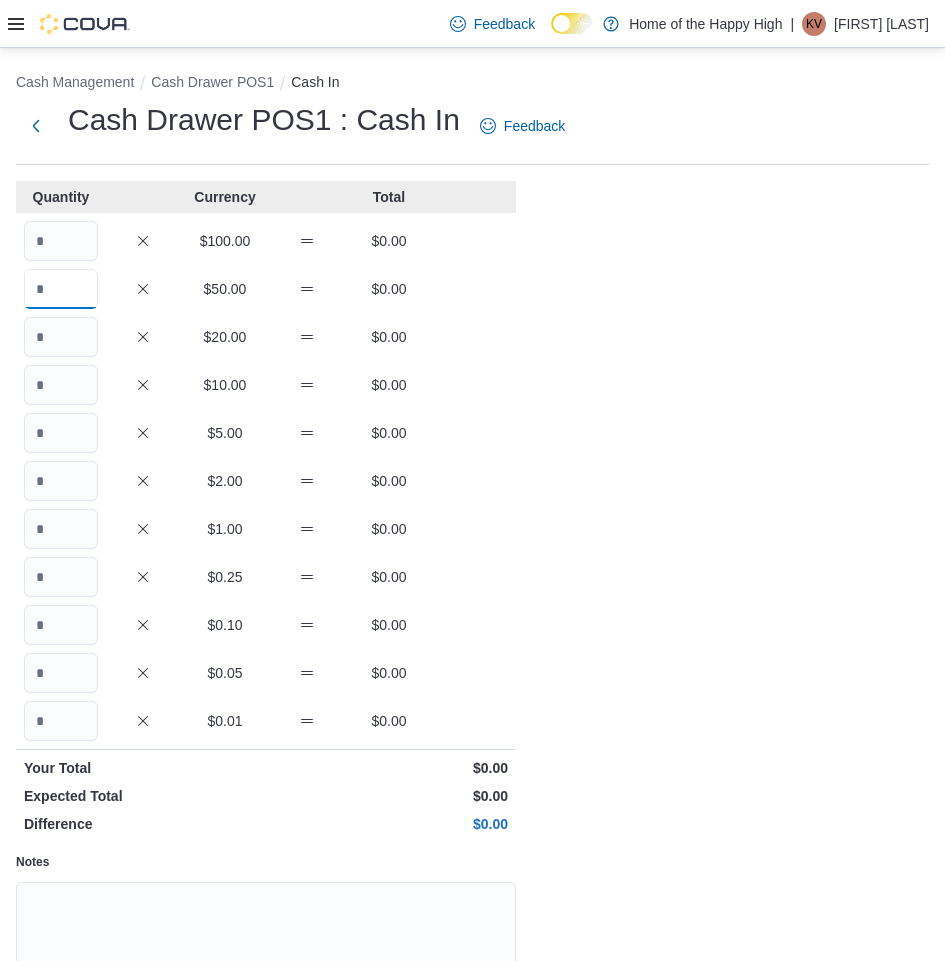 click at bounding box center [61, 289] 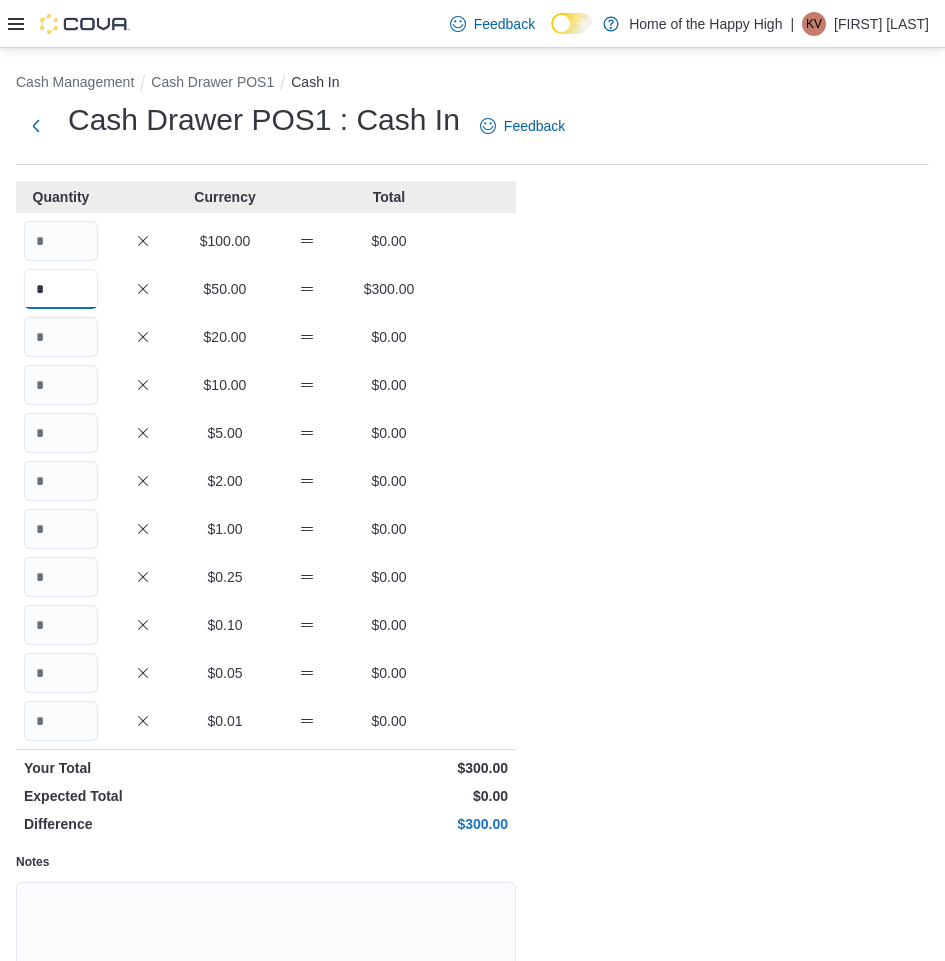 type on "*" 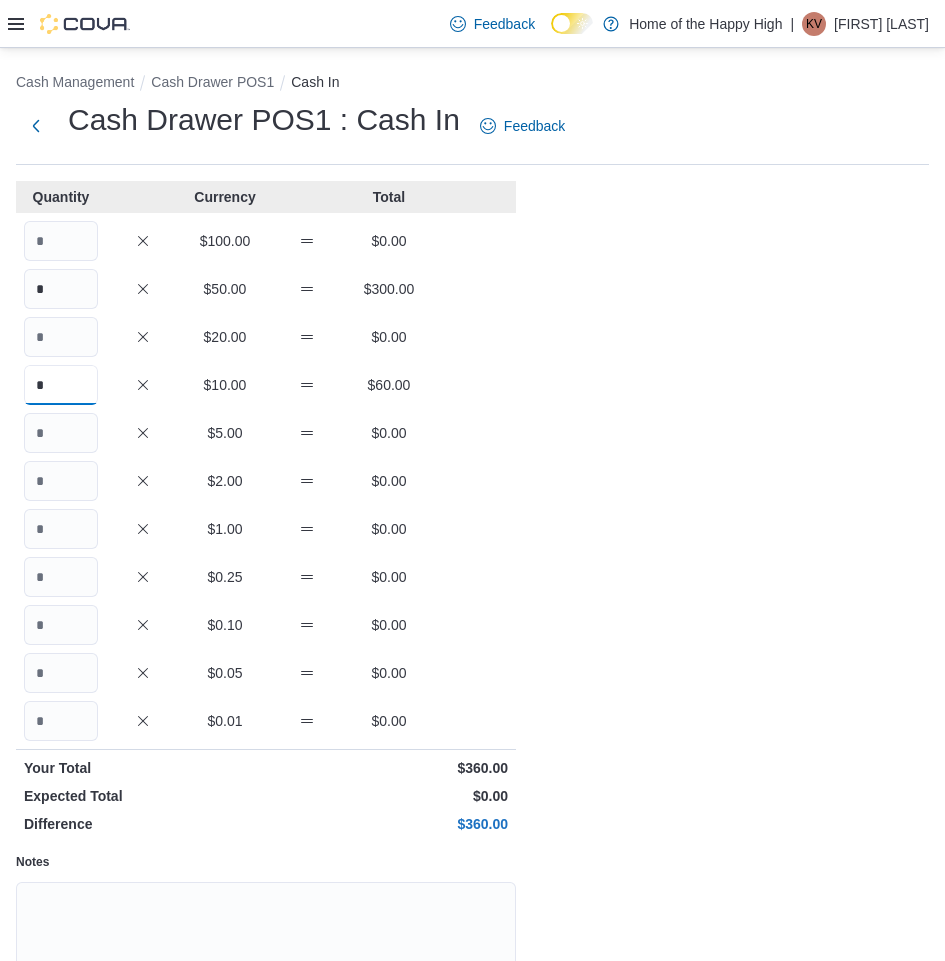 type on "*" 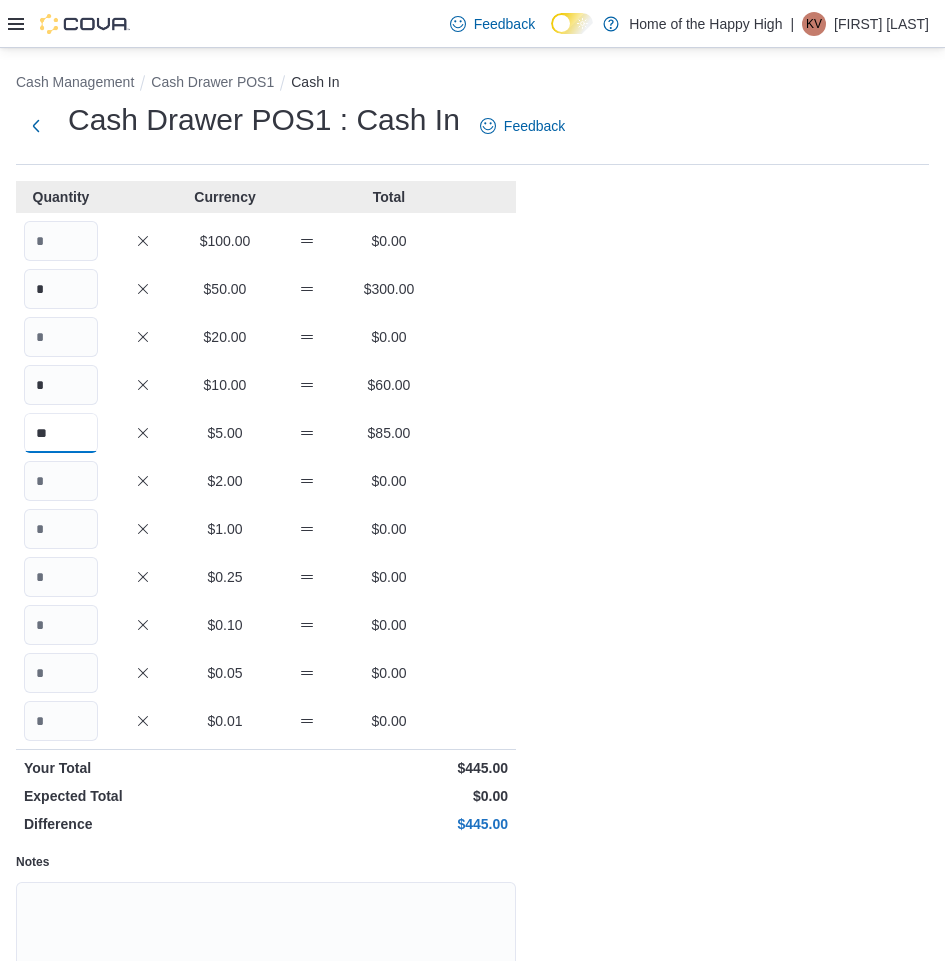 type on "**" 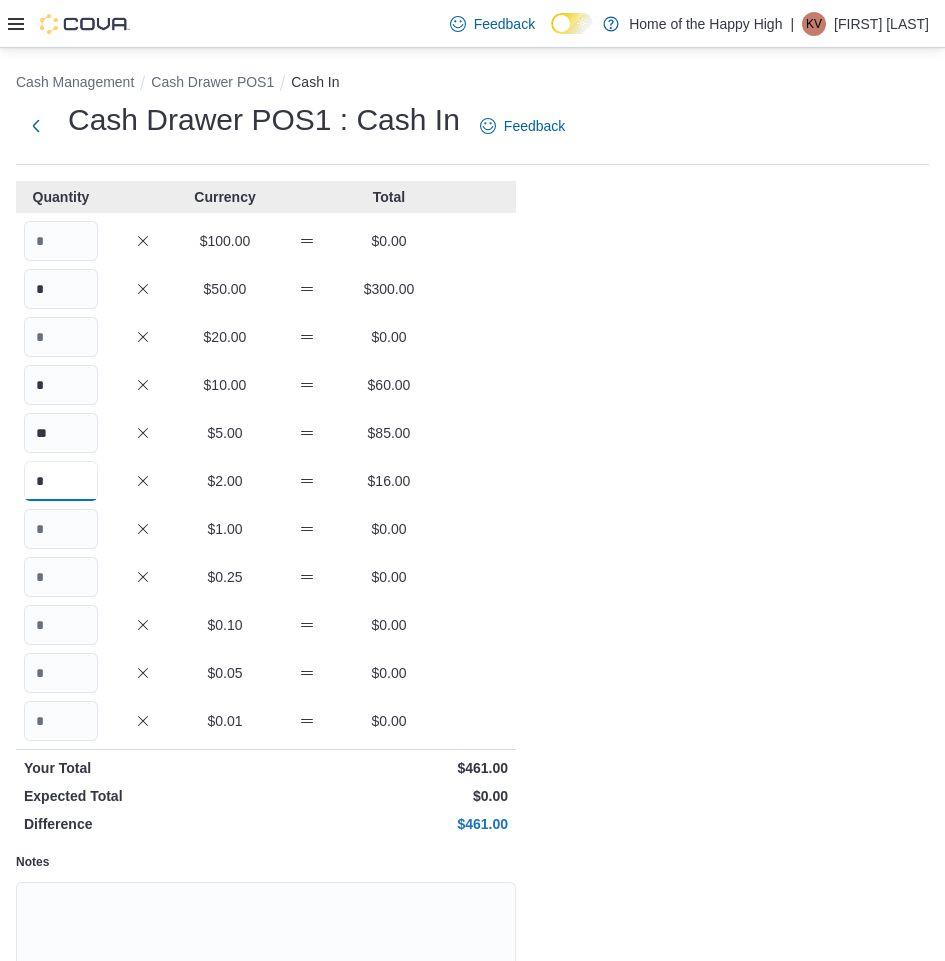 type on "*" 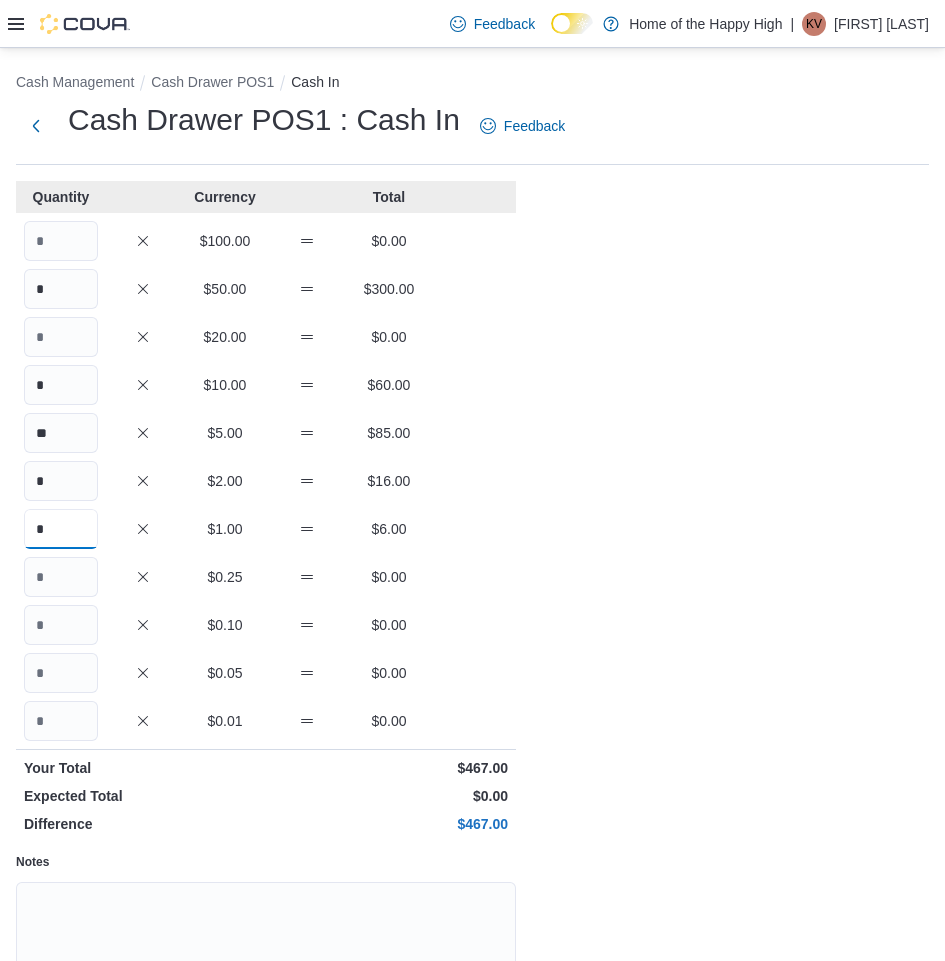 type on "*" 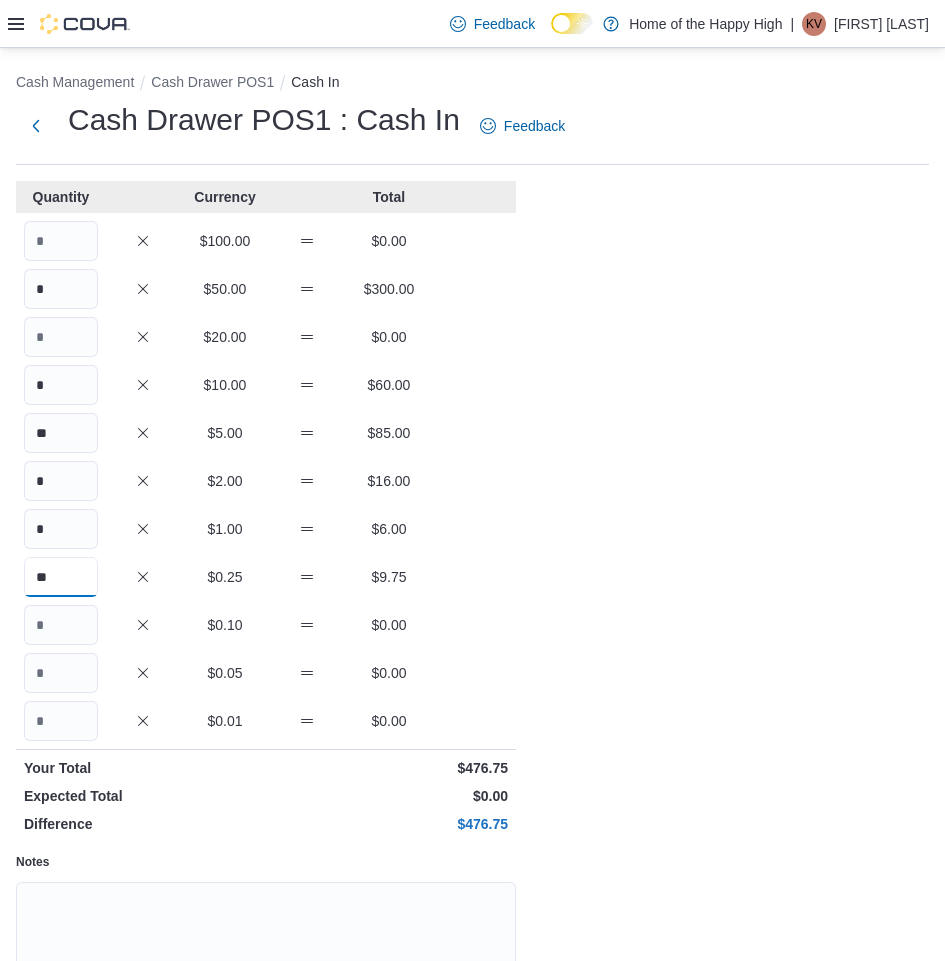 type on "**" 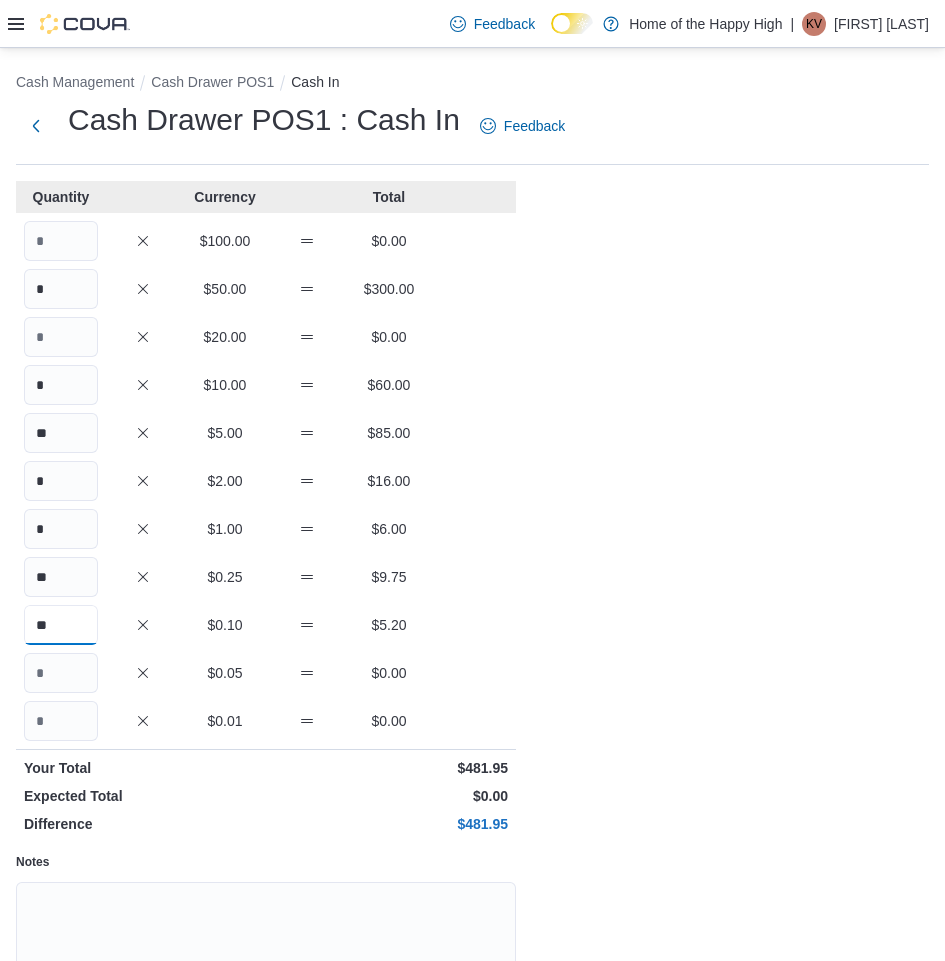 type on "**" 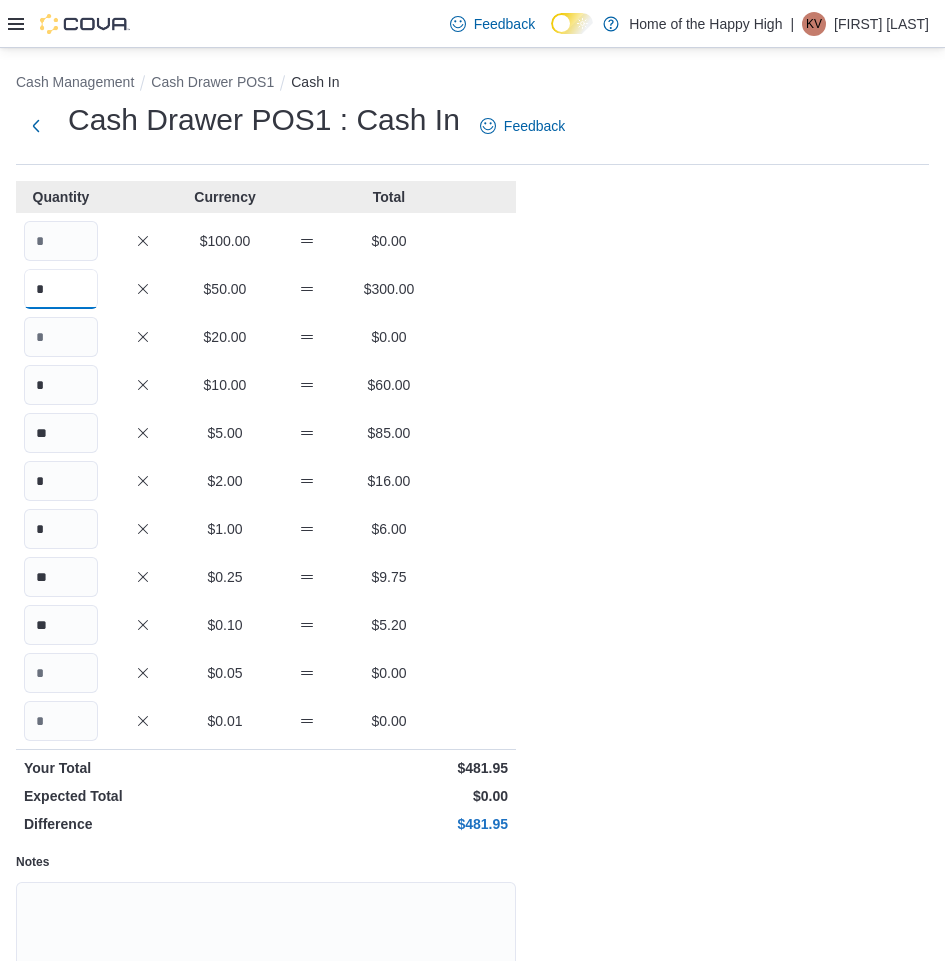 click on "*" at bounding box center [61, 289] 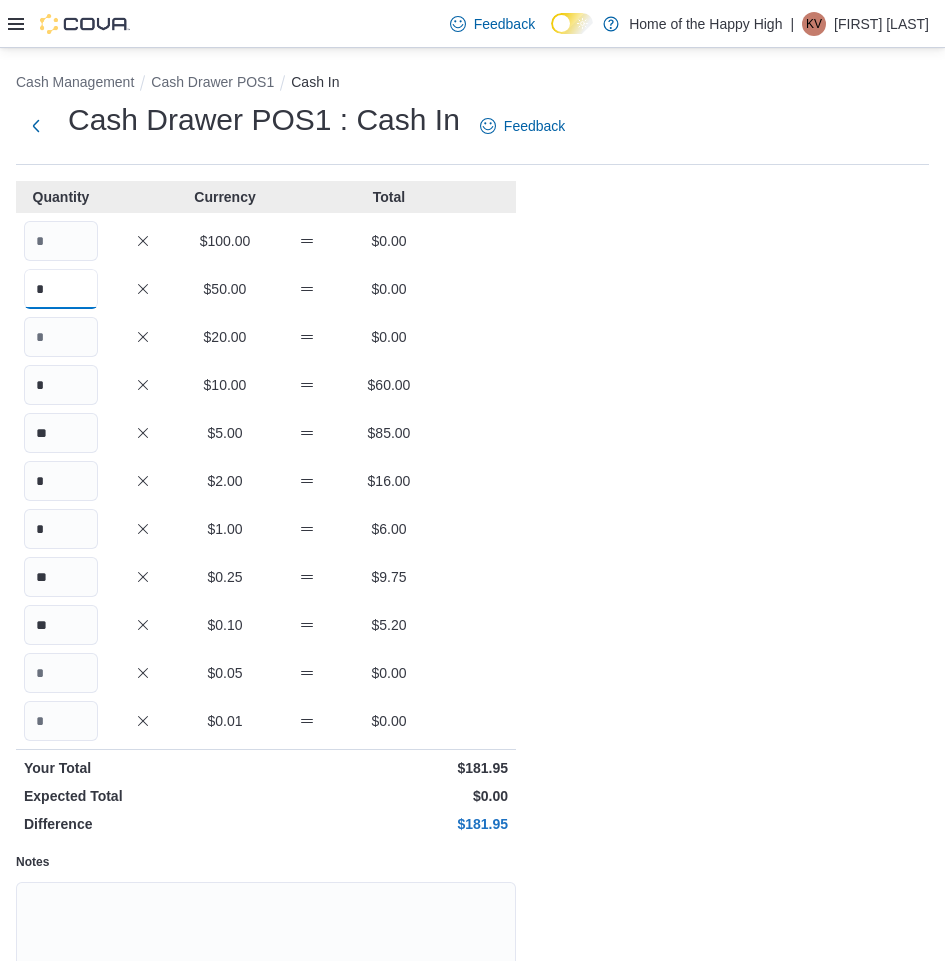 type on "*" 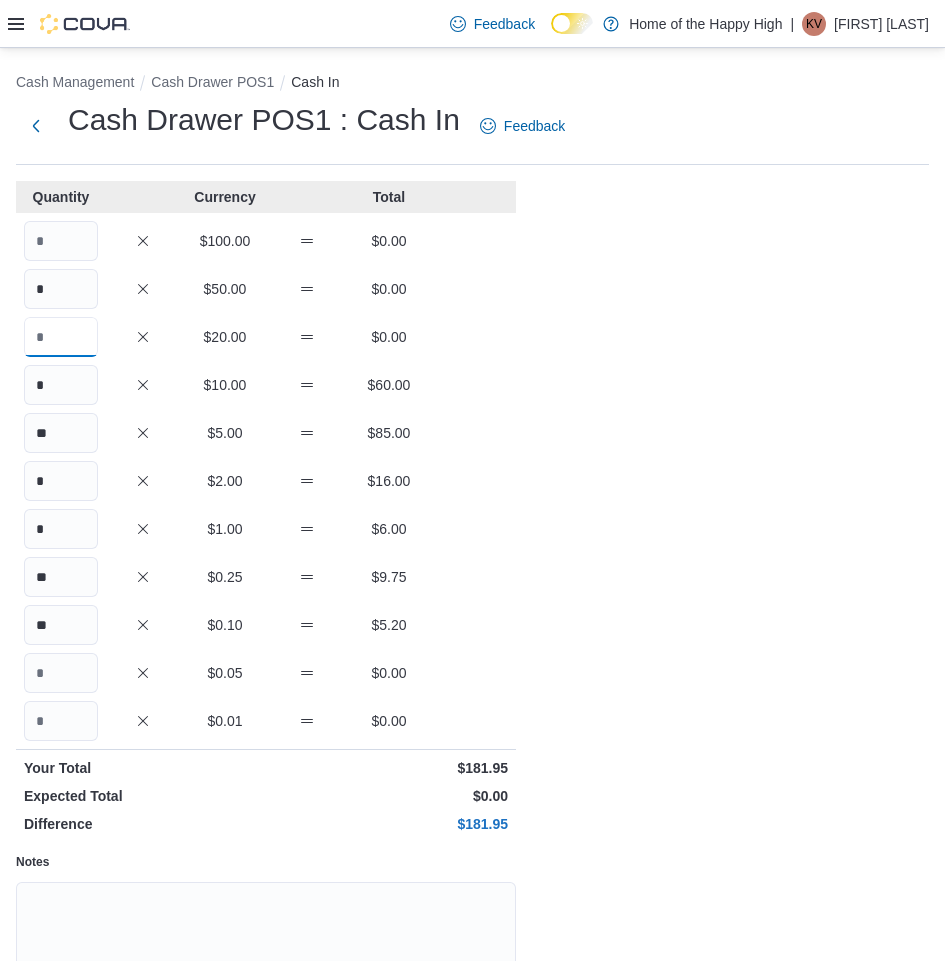 click at bounding box center (61, 337) 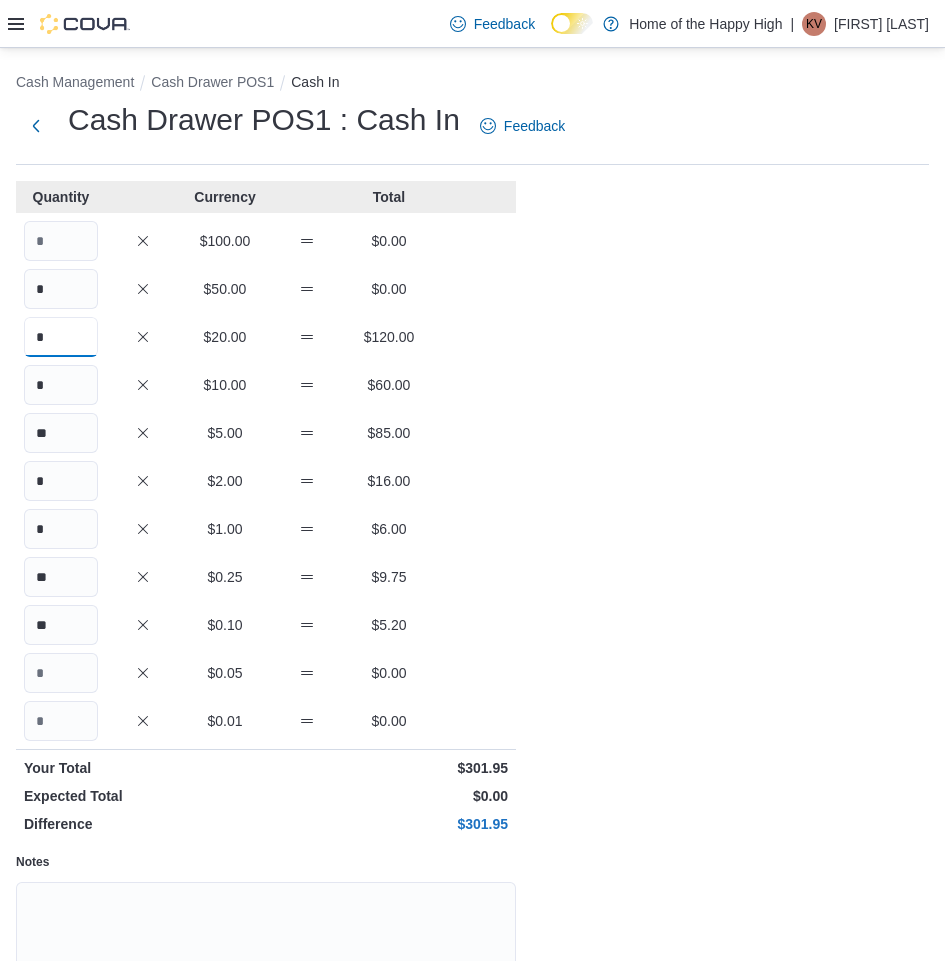 type on "*" 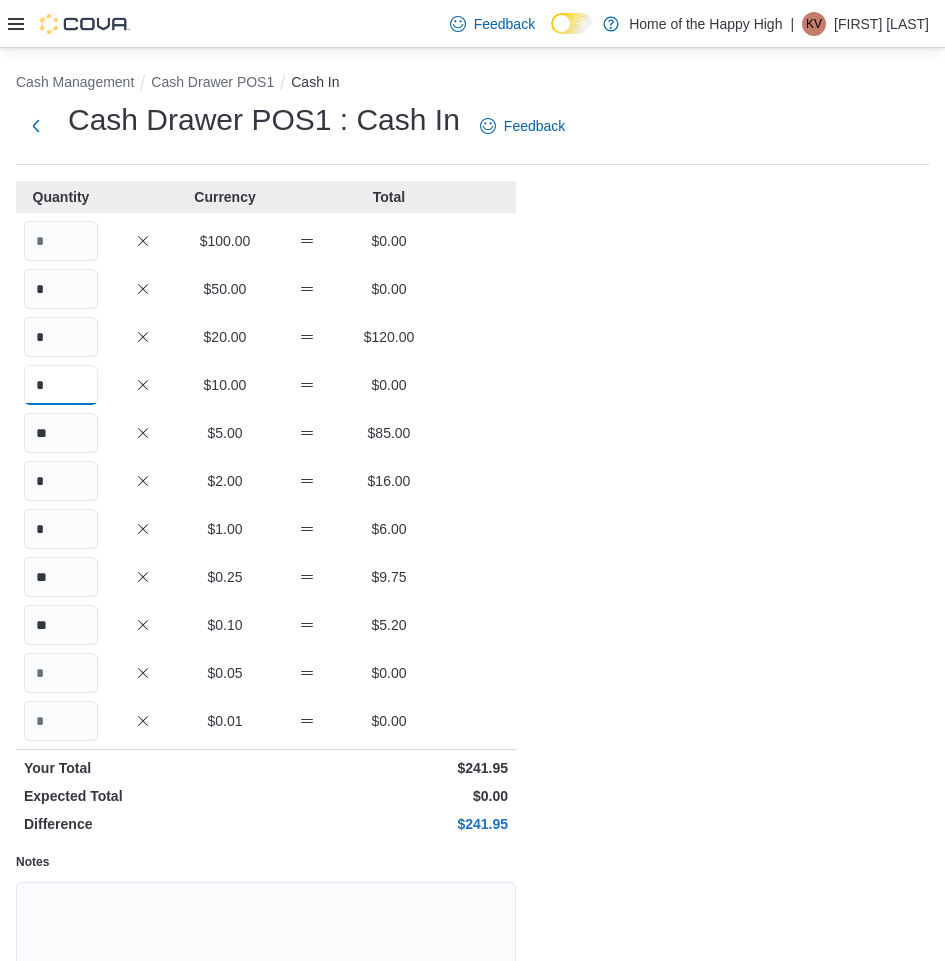 type on "*" 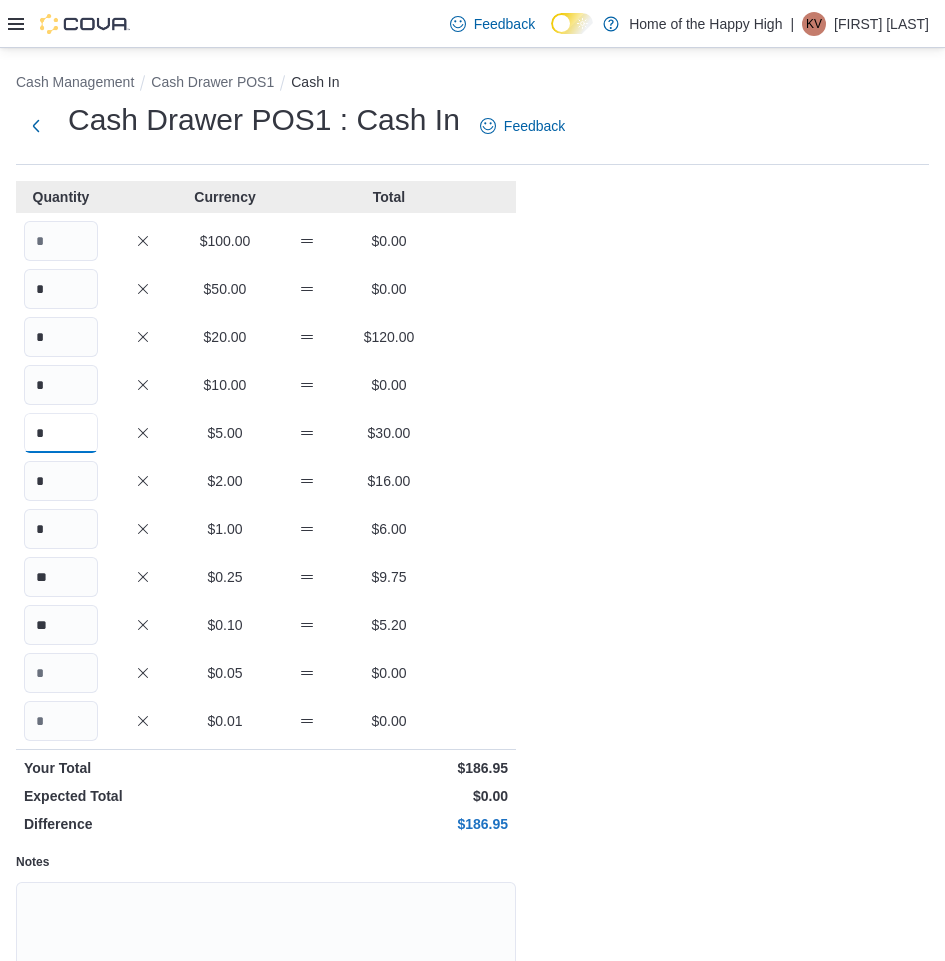 type on "*" 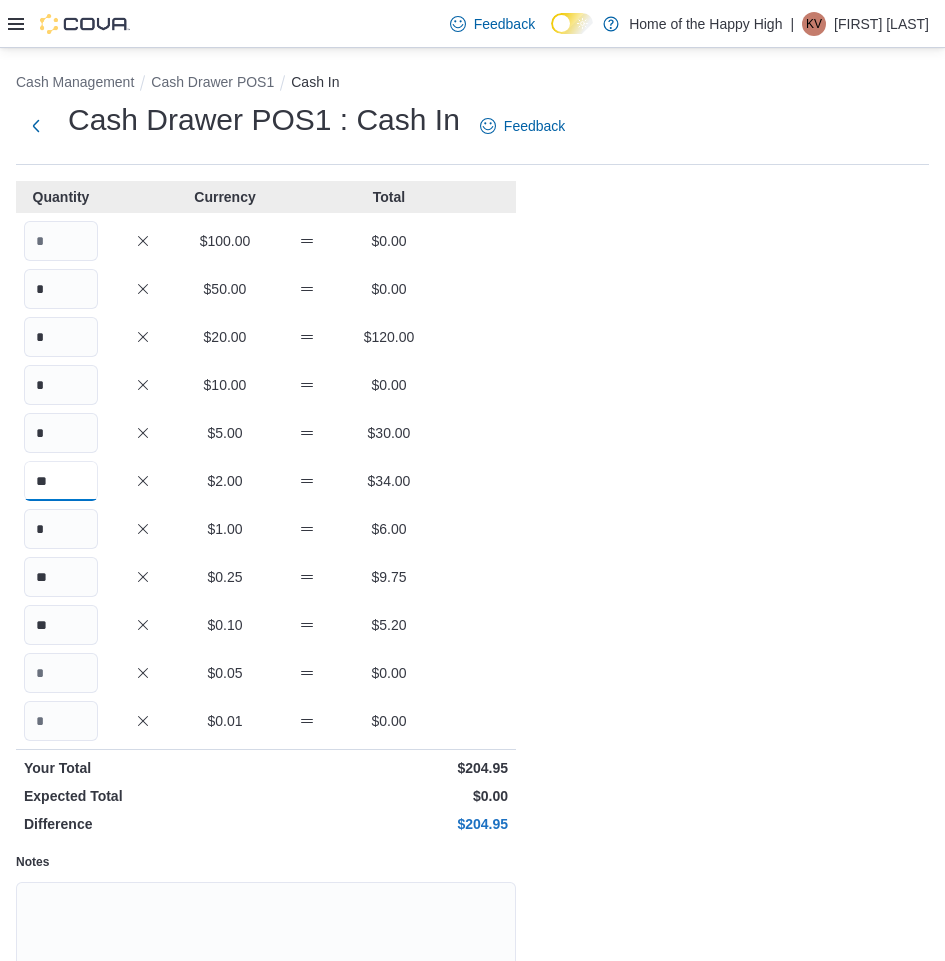 type on "**" 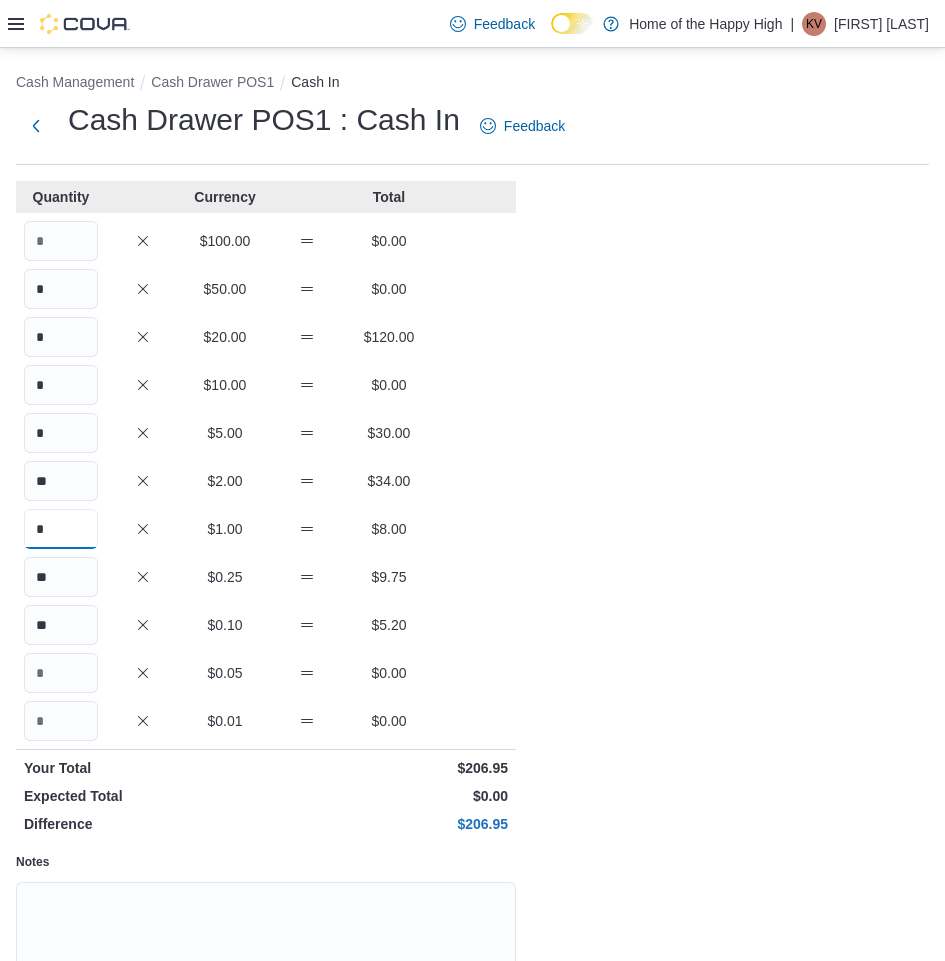 type on "*" 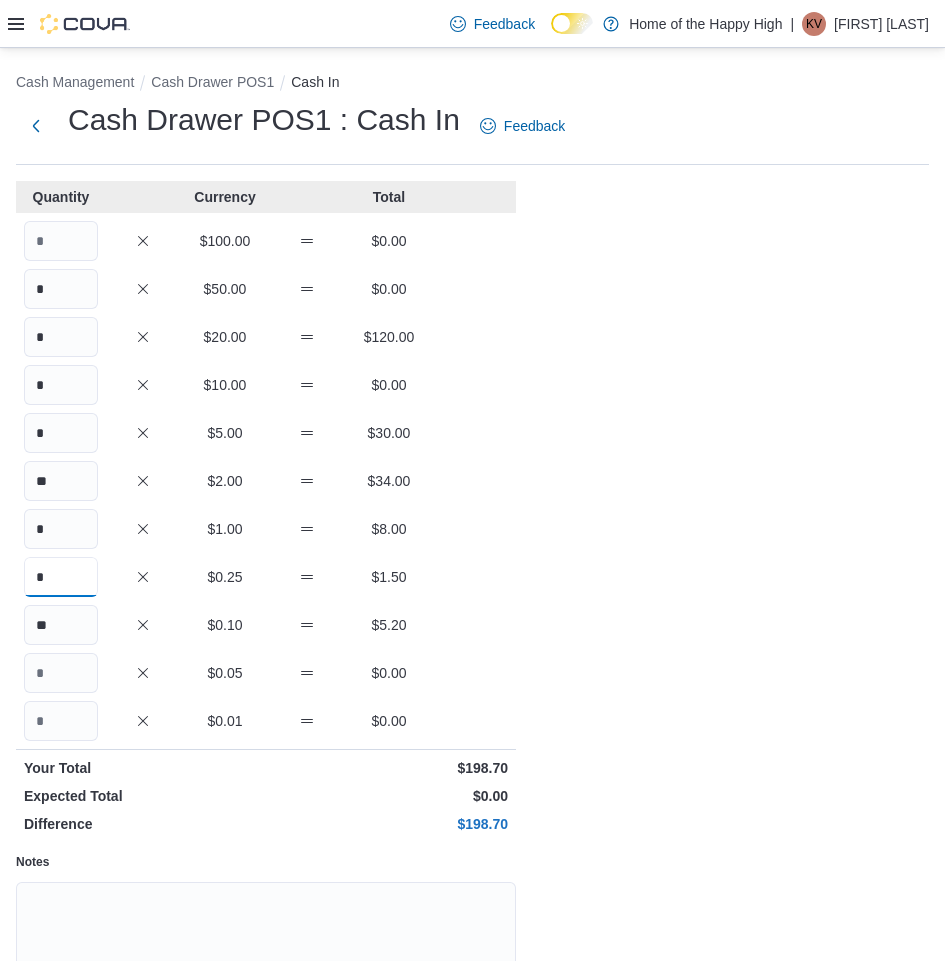 type on "*" 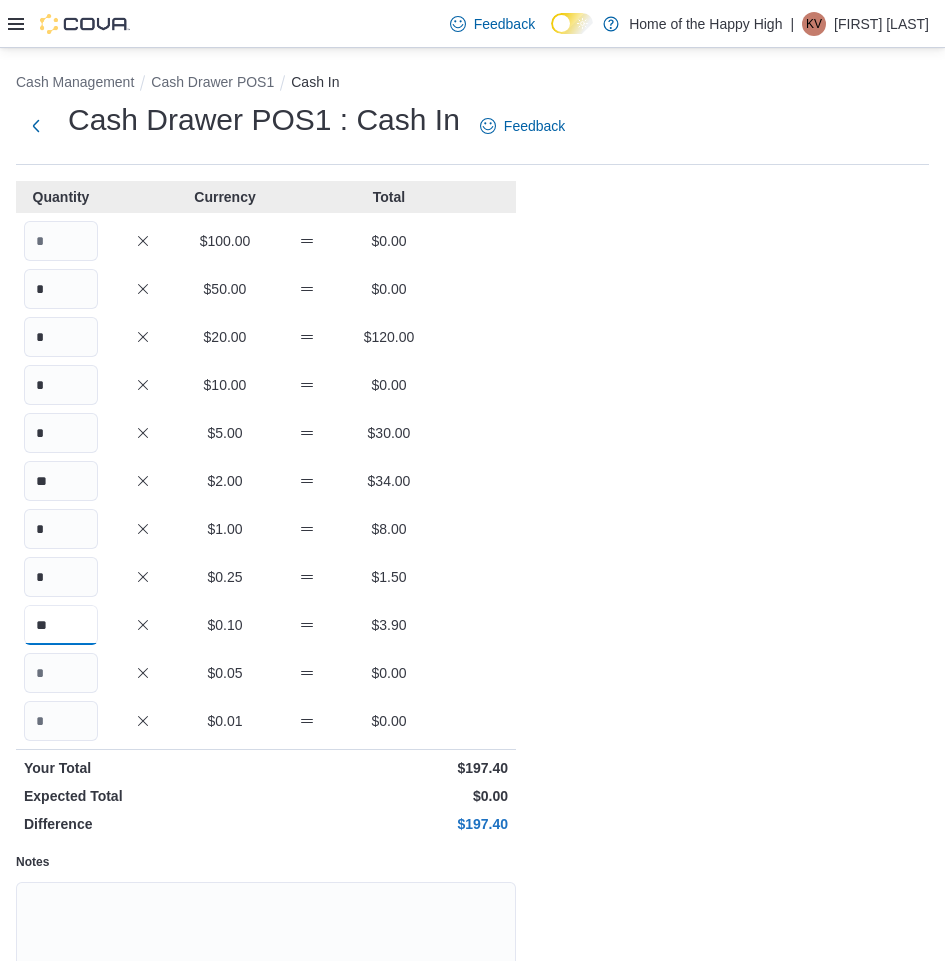 type on "**" 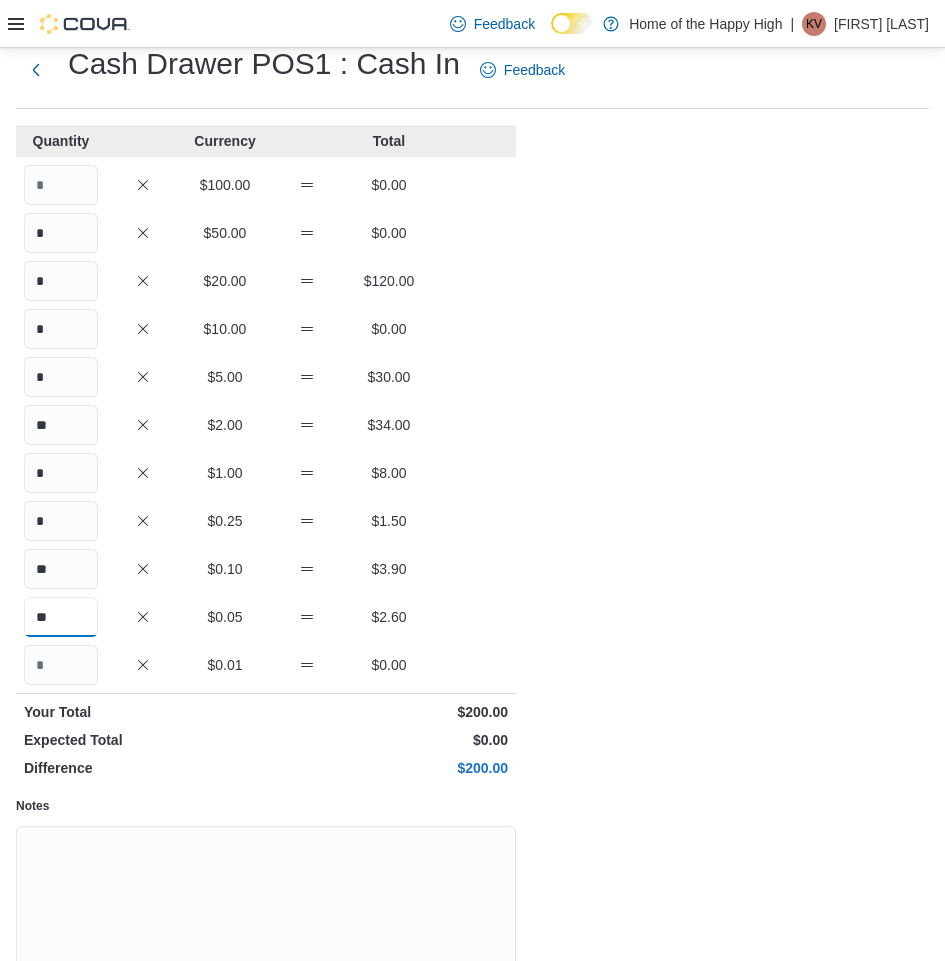 scroll, scrollTop: 158, scrollLeft: 0, axis: vertical 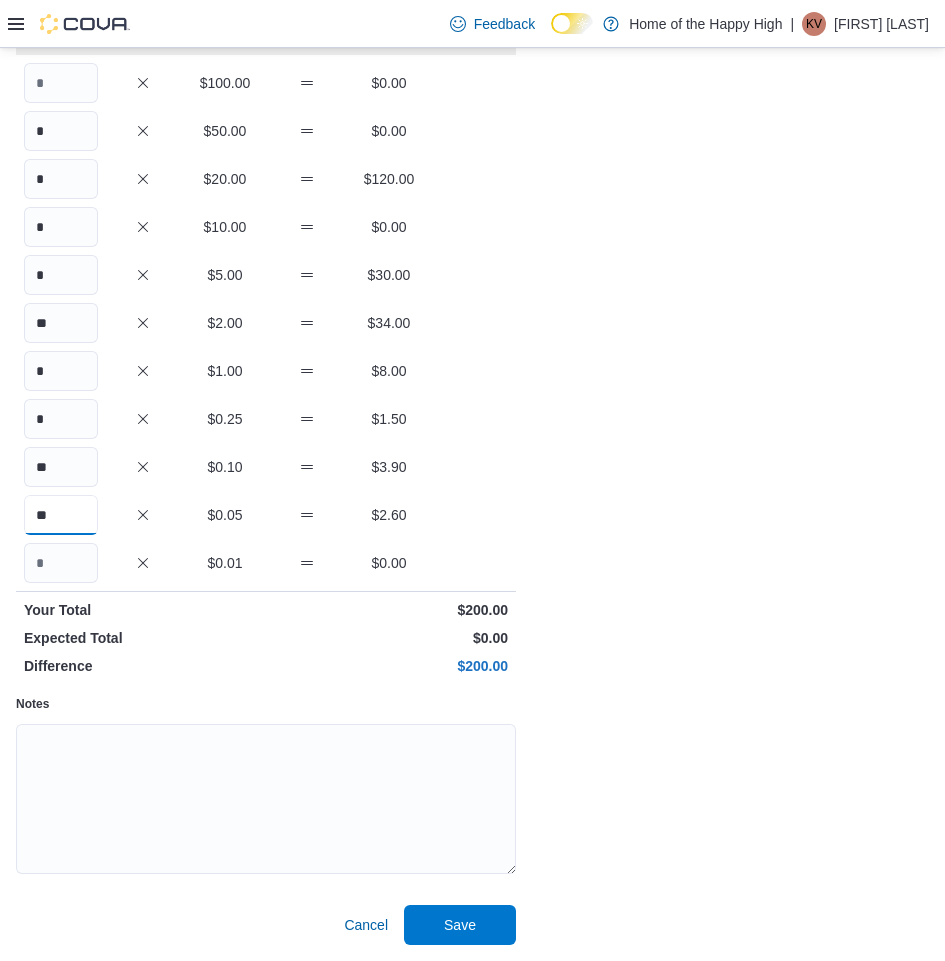 type on "**" 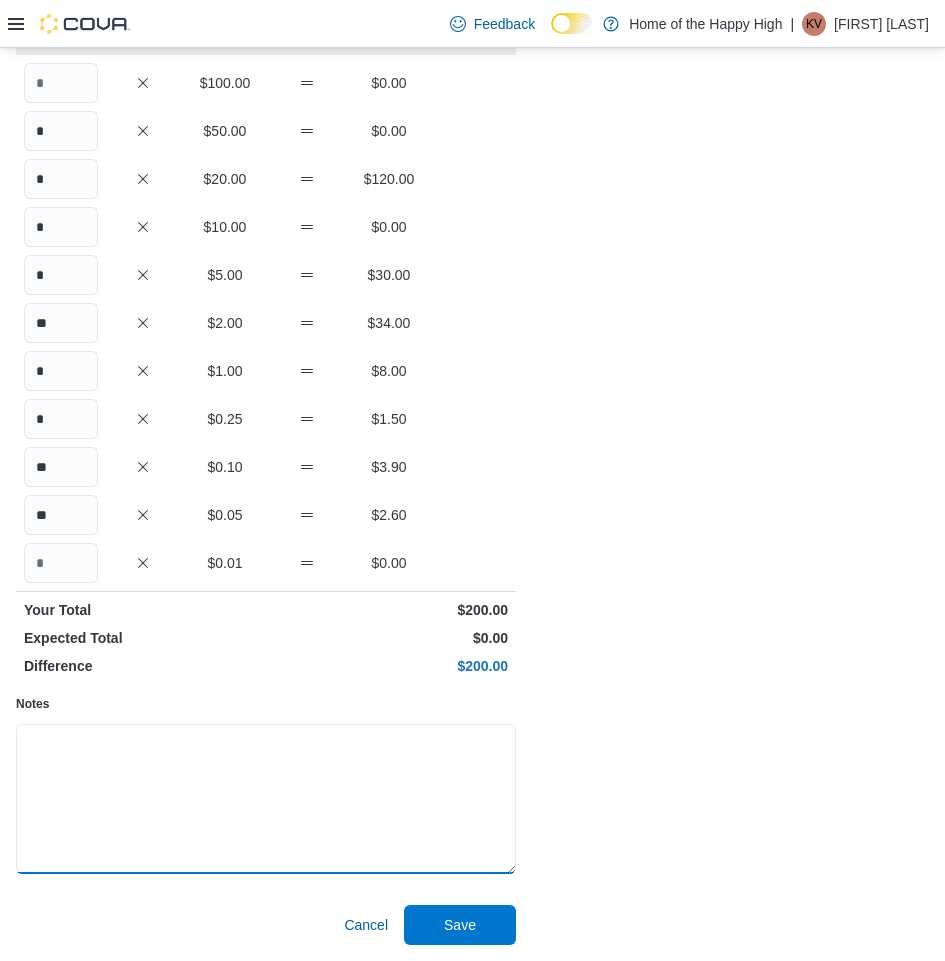 click on "Notes" at bounding box center [266, 799] 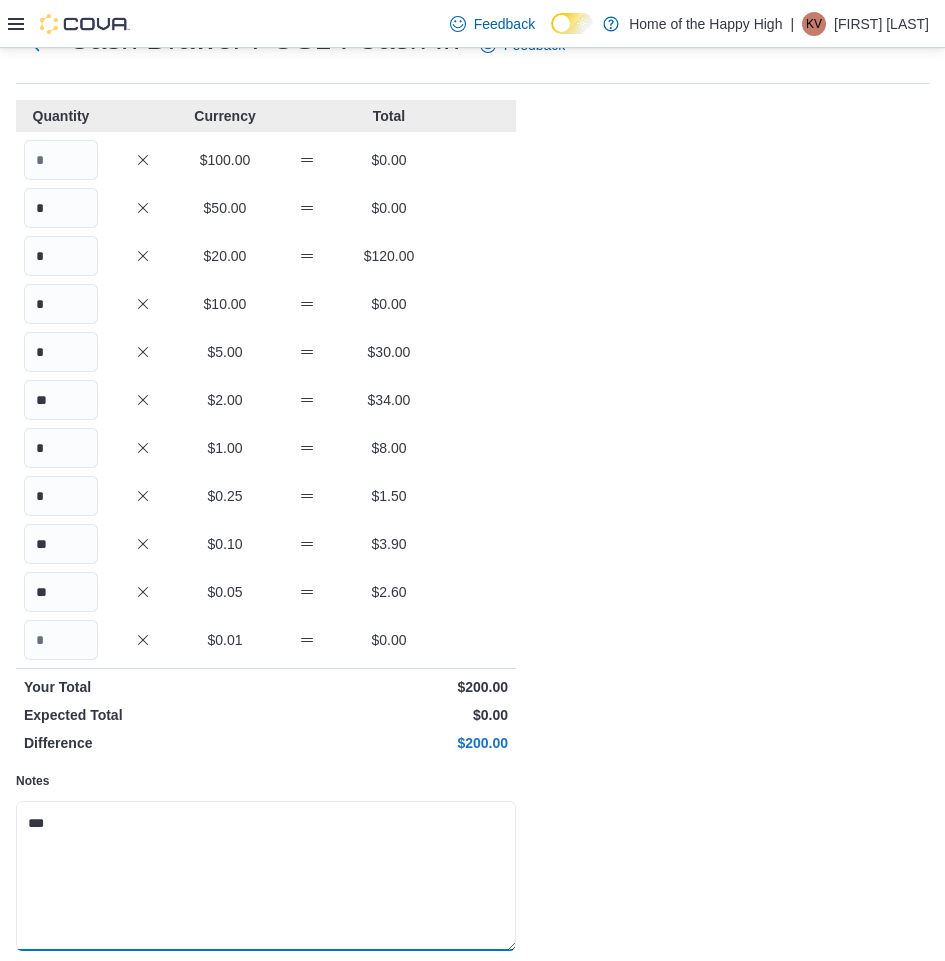 scroll, scrollTop: 158, scrollLeft: 0, axis: vertical 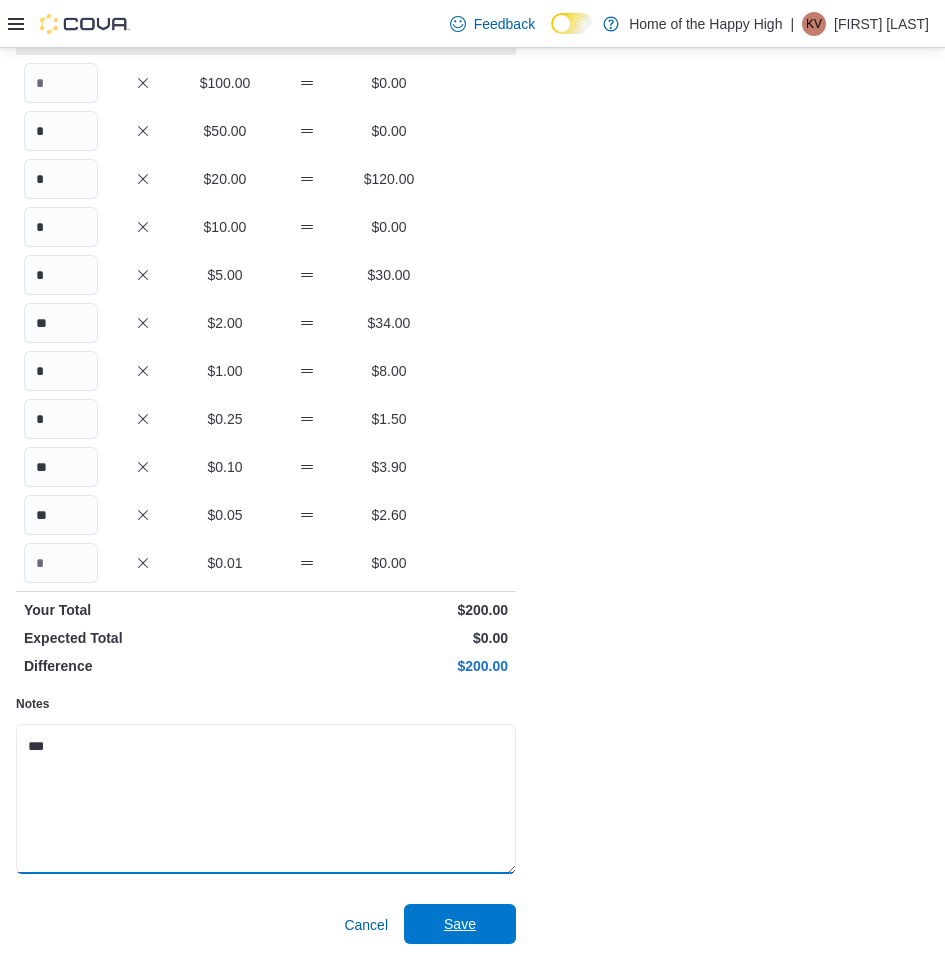 type on "***" 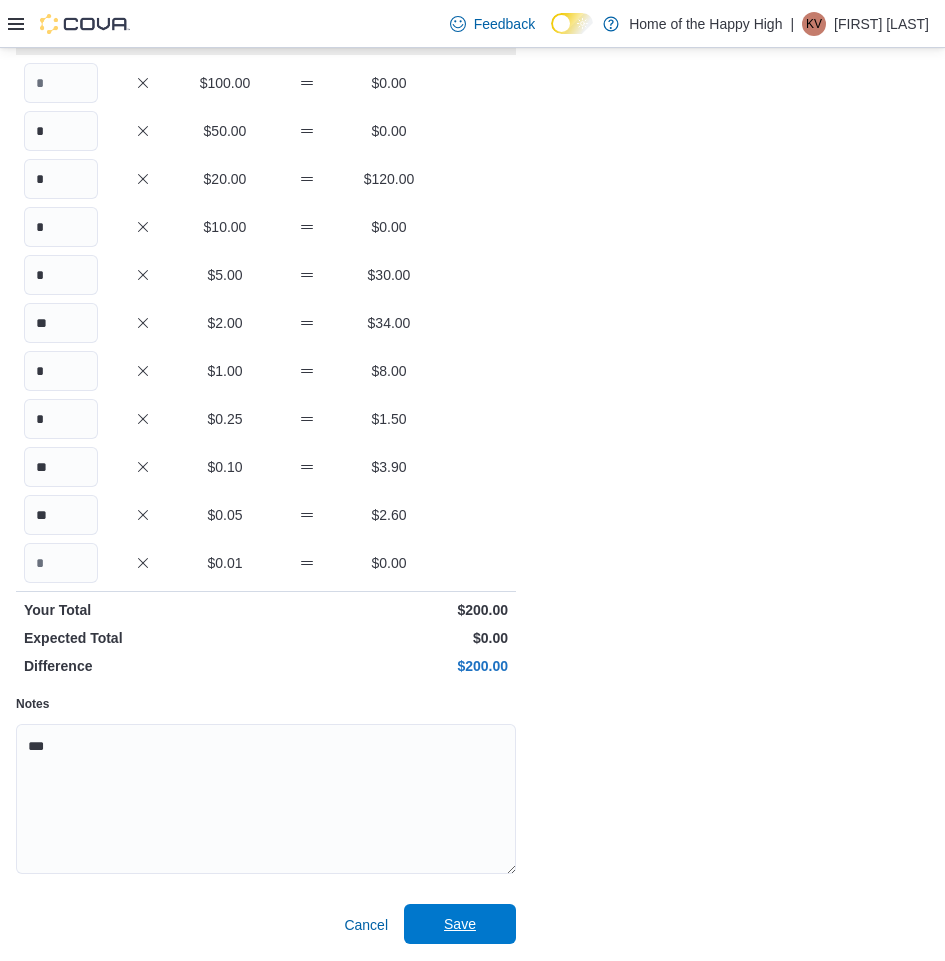click on "Save" at bounding box center (460, 924) 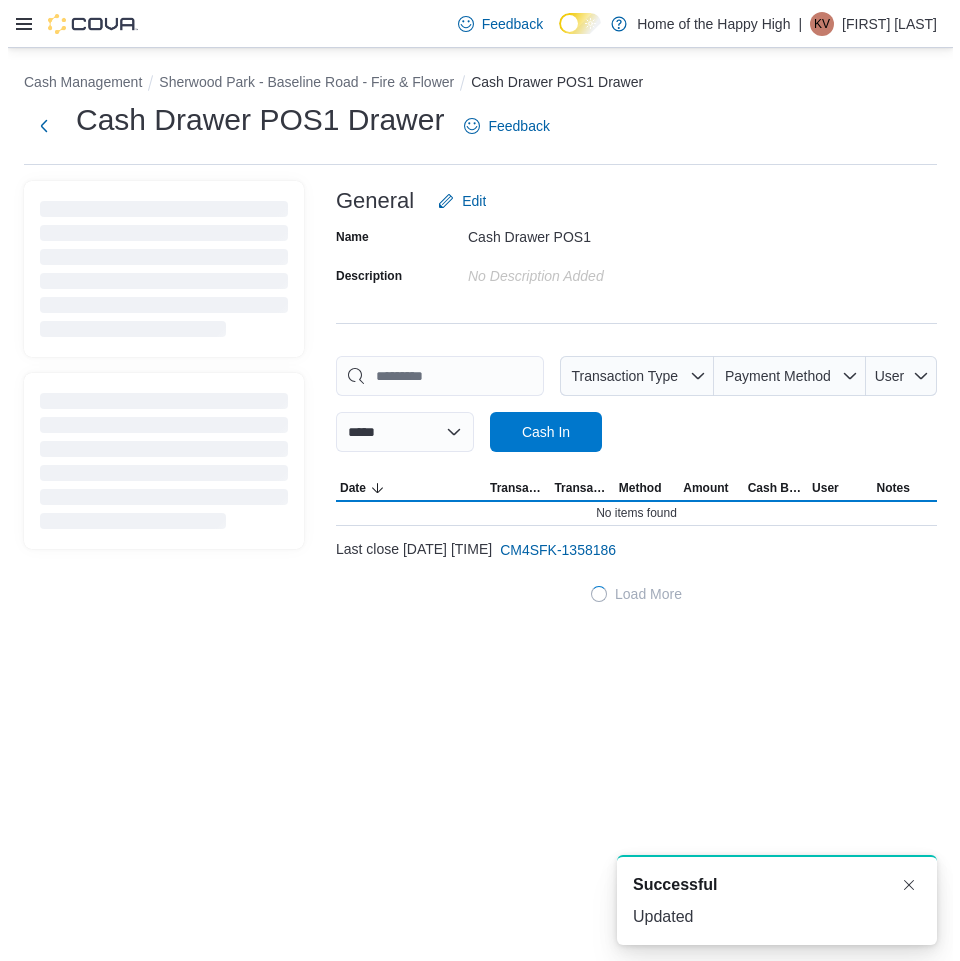 scroll, scrollTop: 0, scrollLeft: 0, axis: both 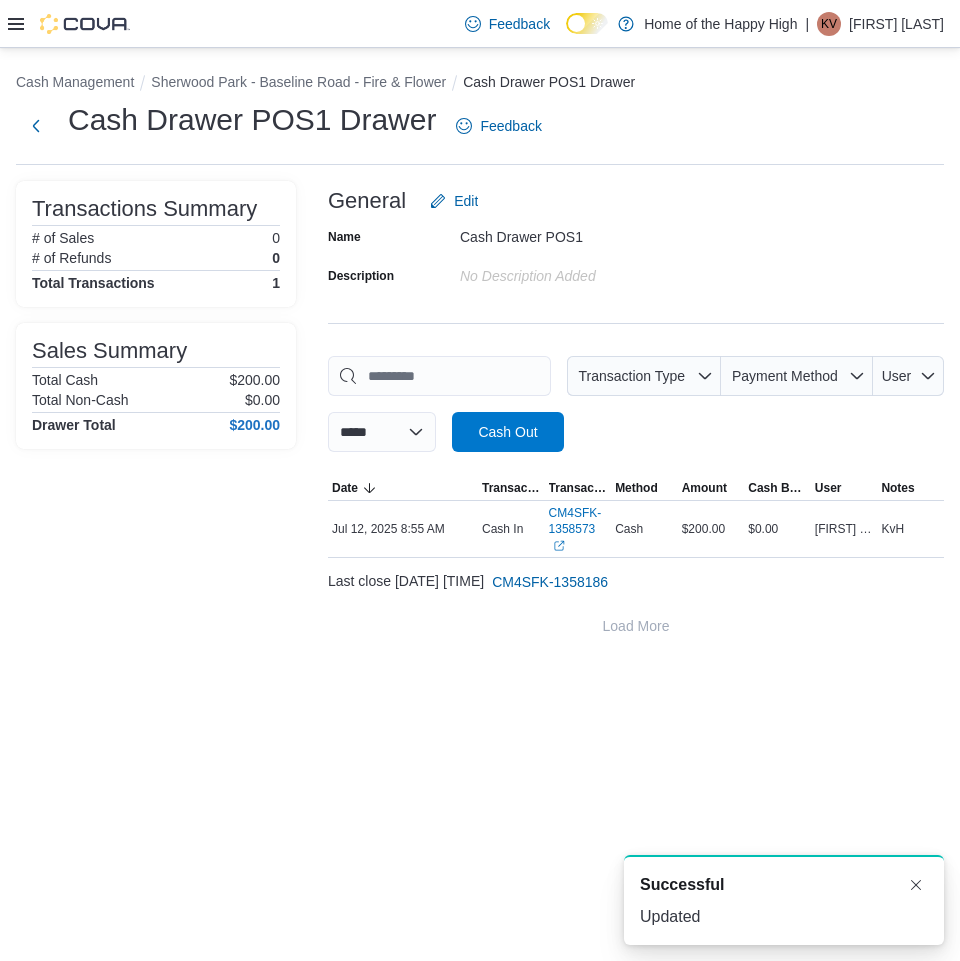 click on "Cash Management [CITY] - [STREET] - [BRAND] Cash Drawer POS1 Drawer" at bounding box center (480, 84) 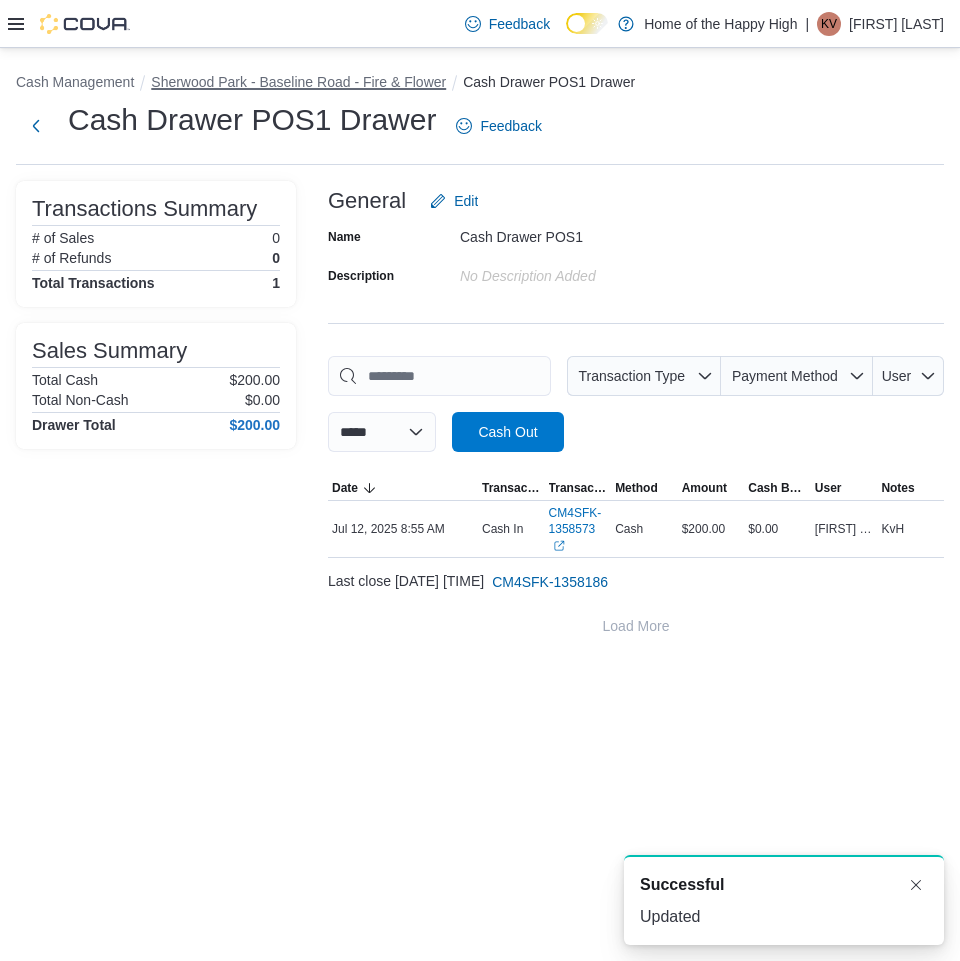 click on "Sherwood Park - Baseline Road - Fire & Flower" at bounding box center [298, 82] 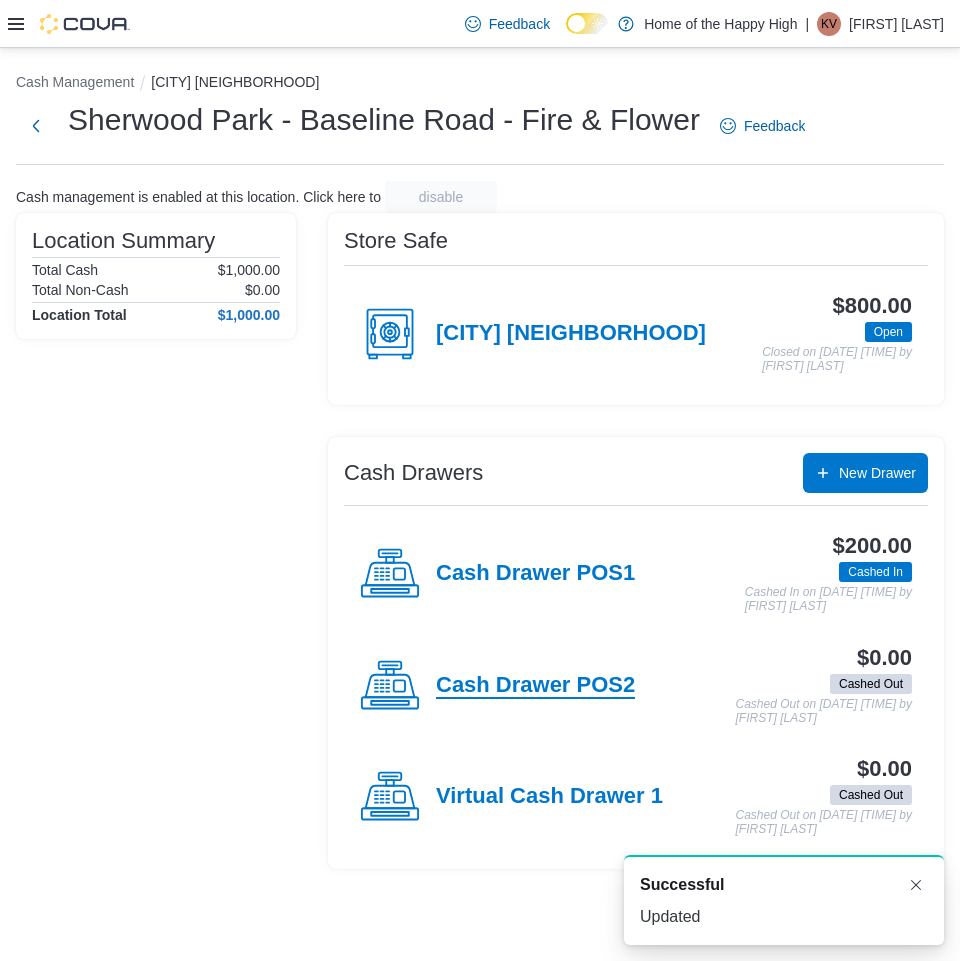 click on "Cash Drawer POS2" at bounding box center [535, 686] 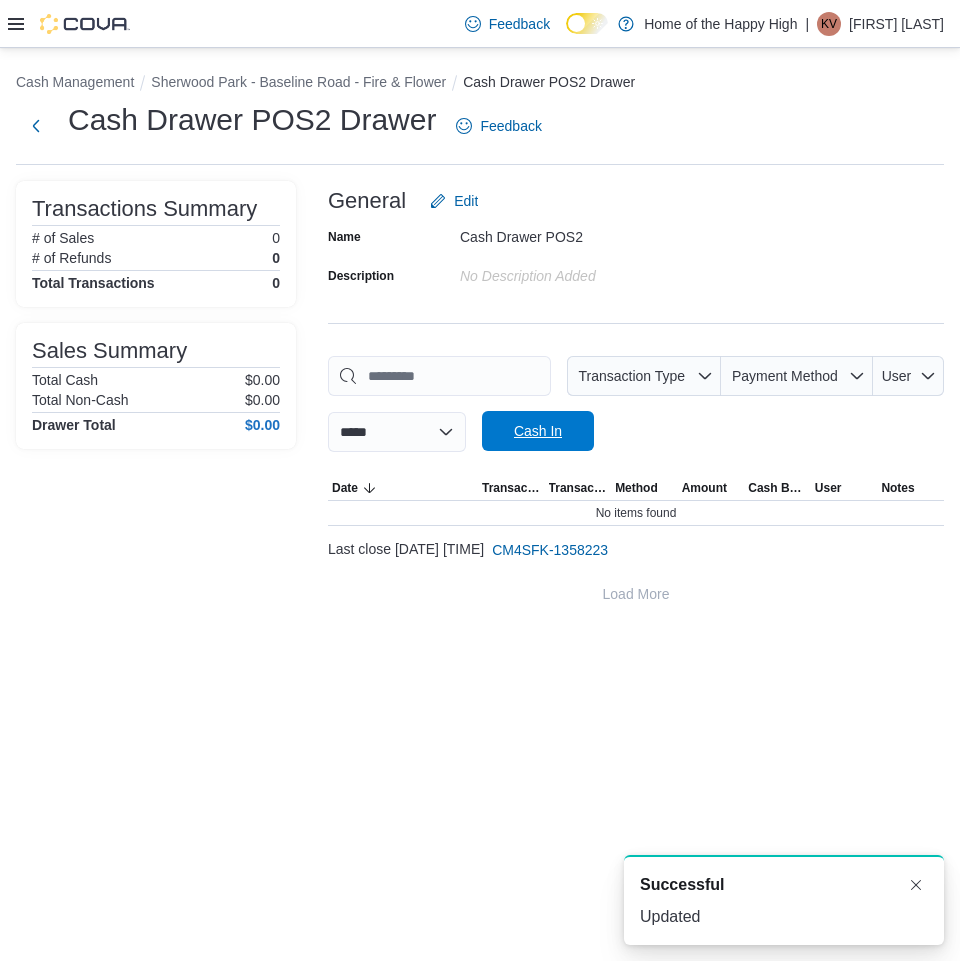 click on "Cash In" at bounding box center [538, 431] 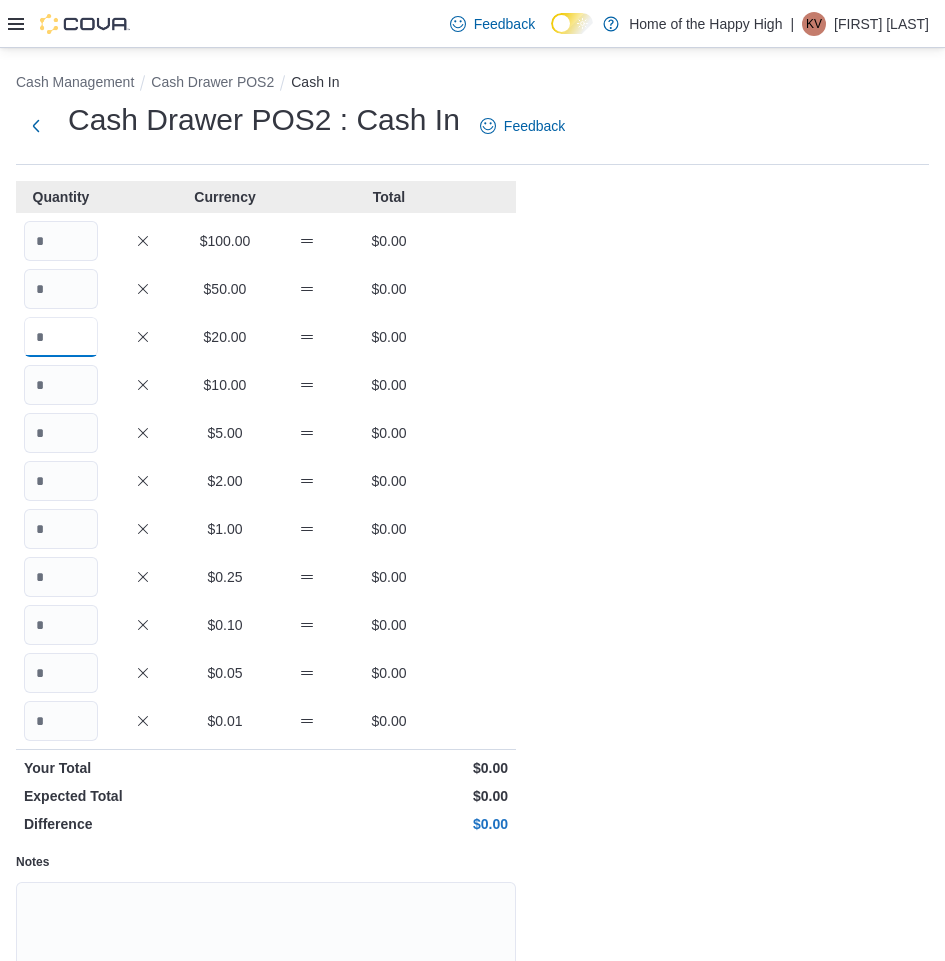 click at bounding box center [61, 337] 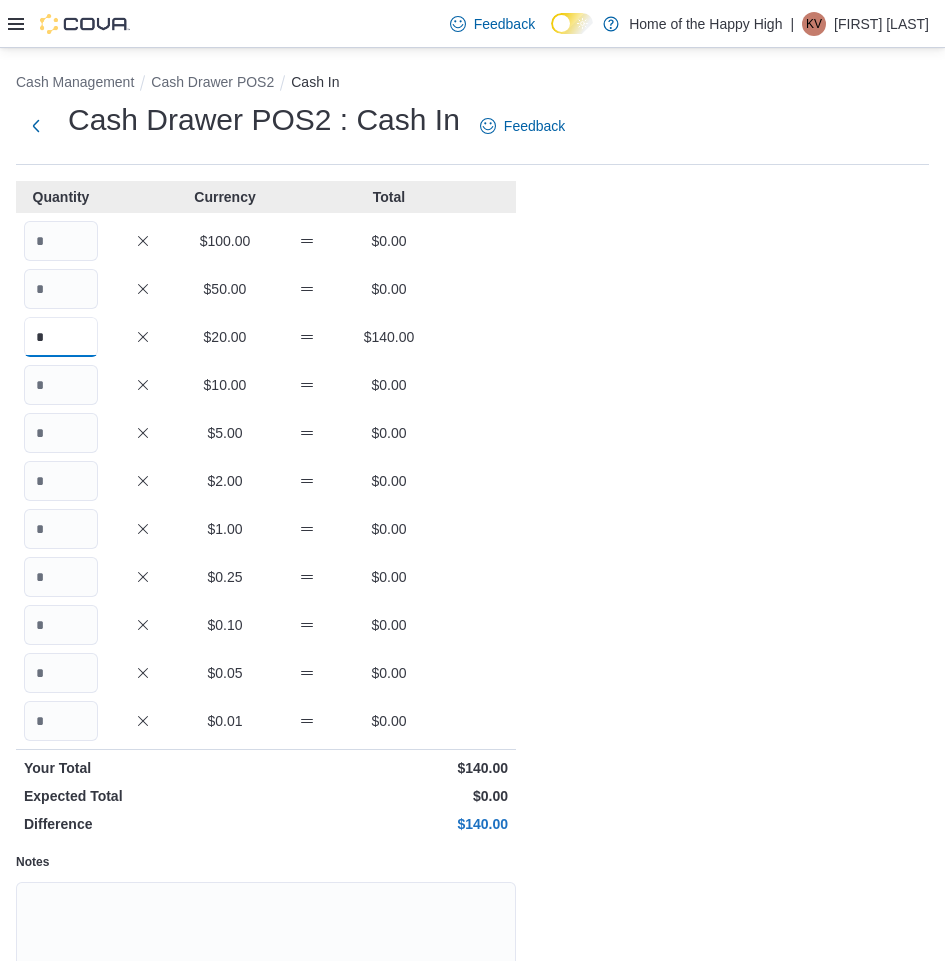 type on "*" 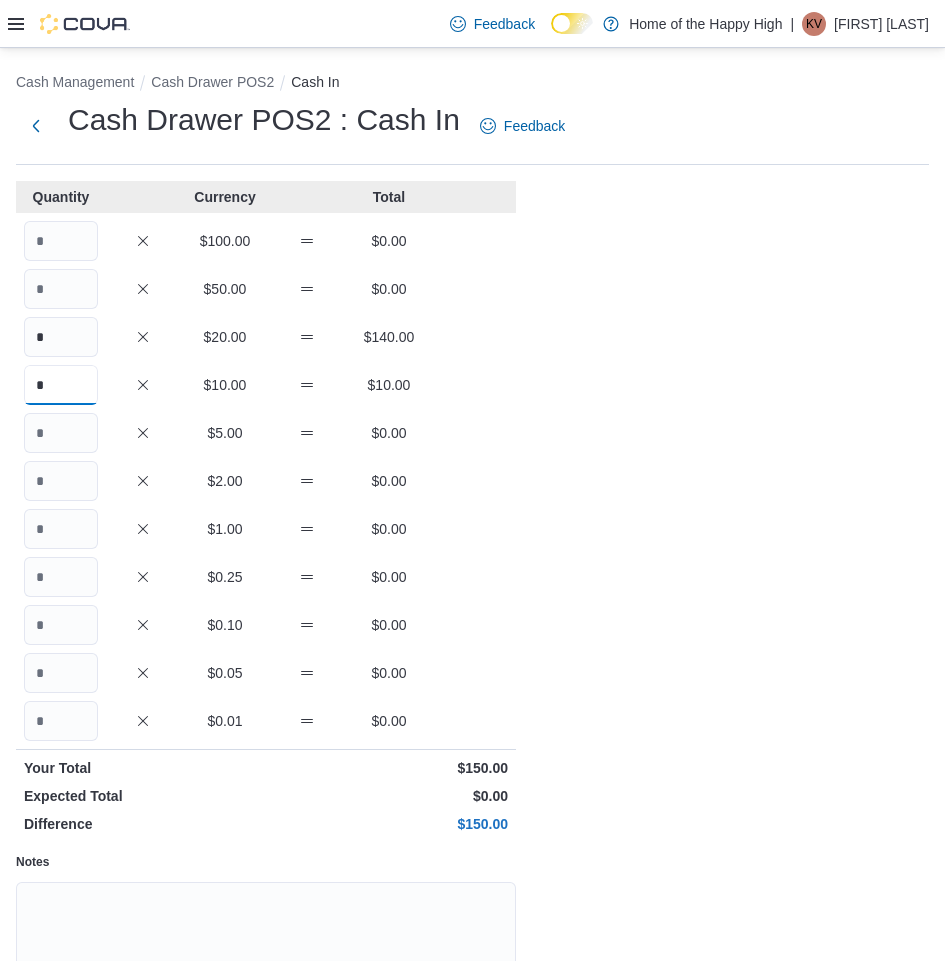 type on "*" 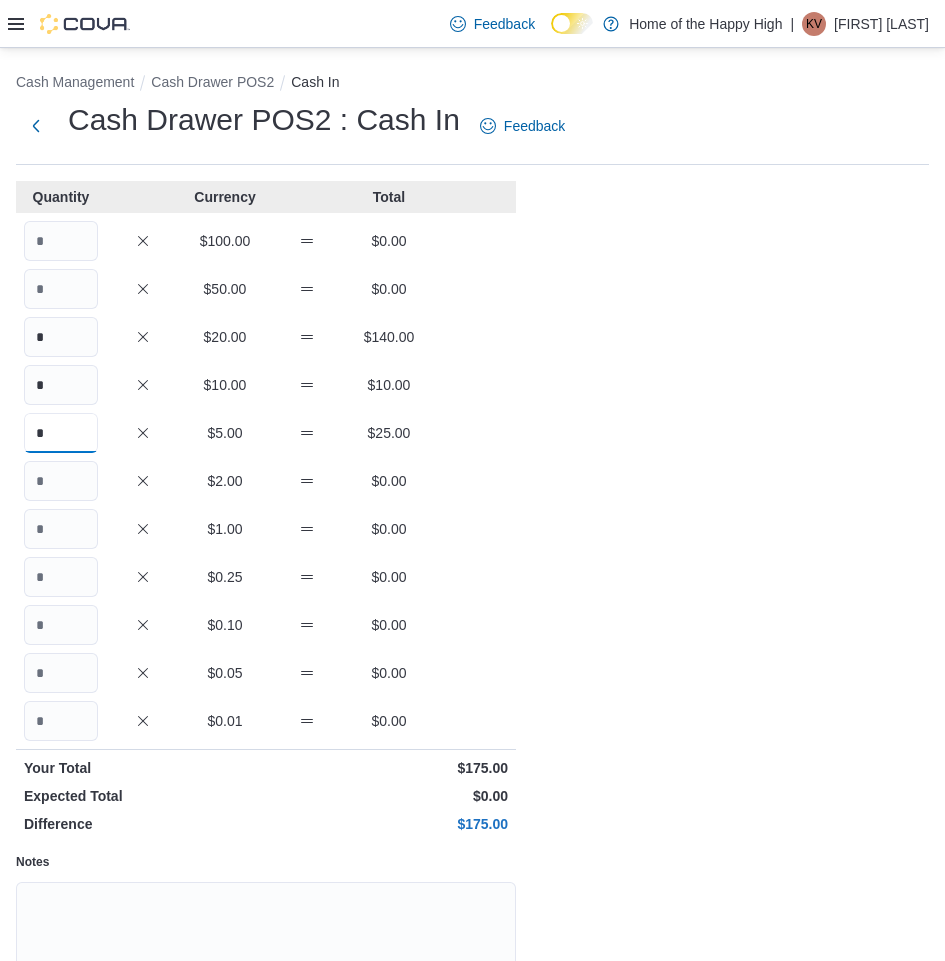 type on "*" 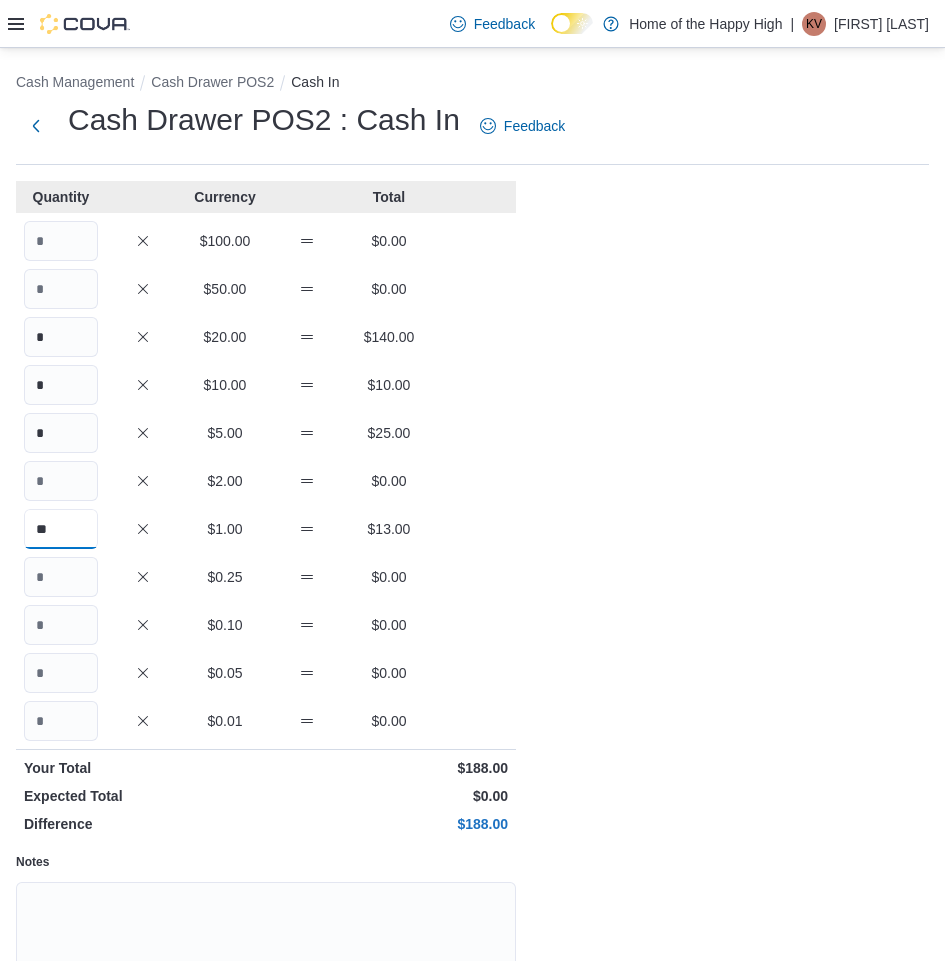 type on "**" 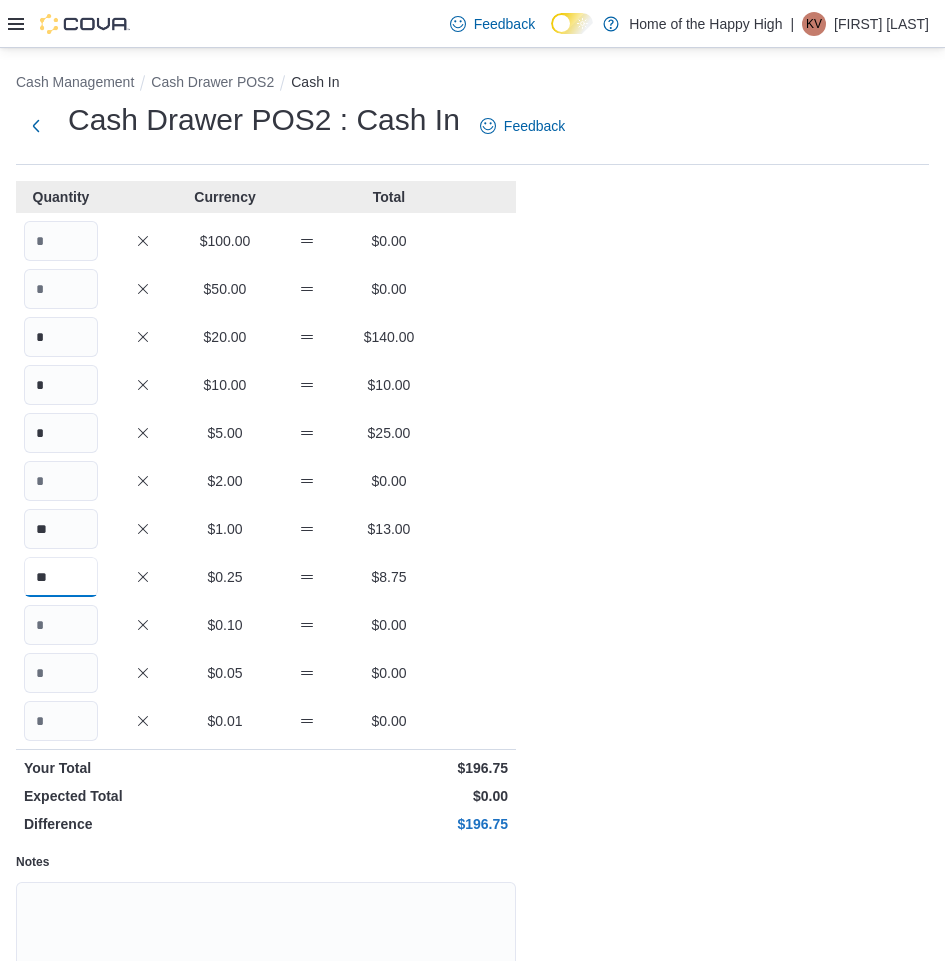 type on "**" 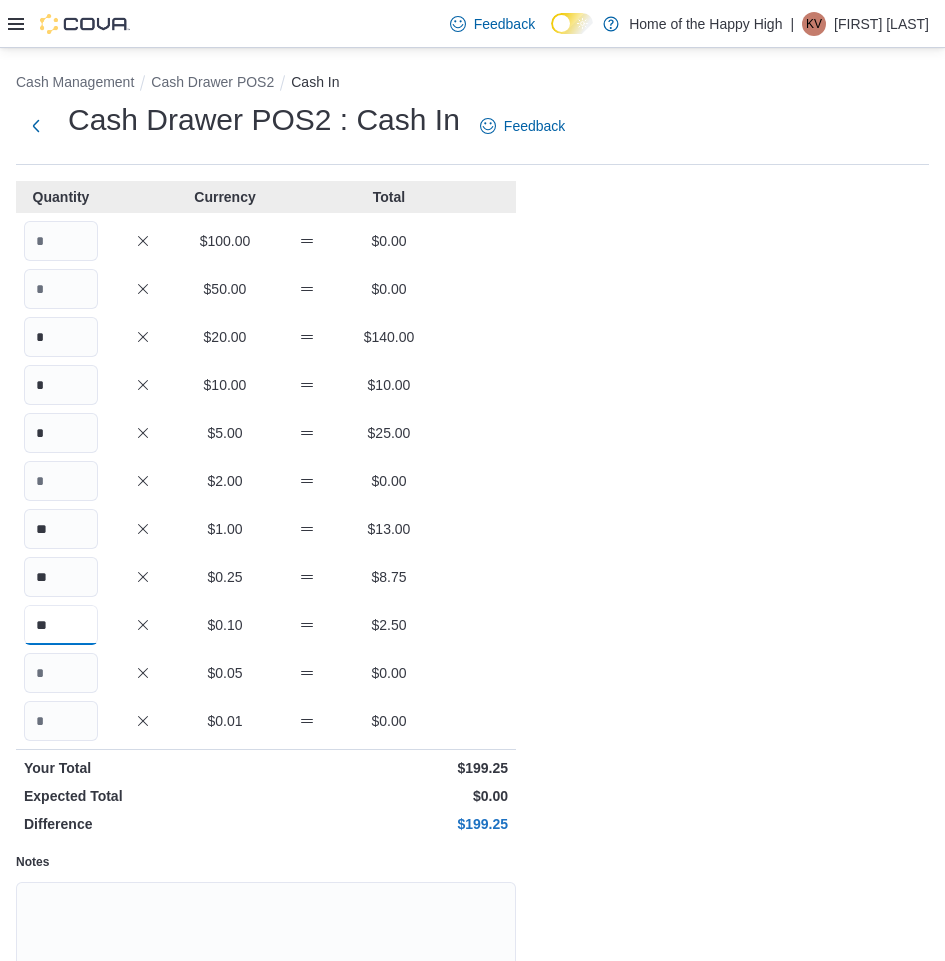 type on "**" 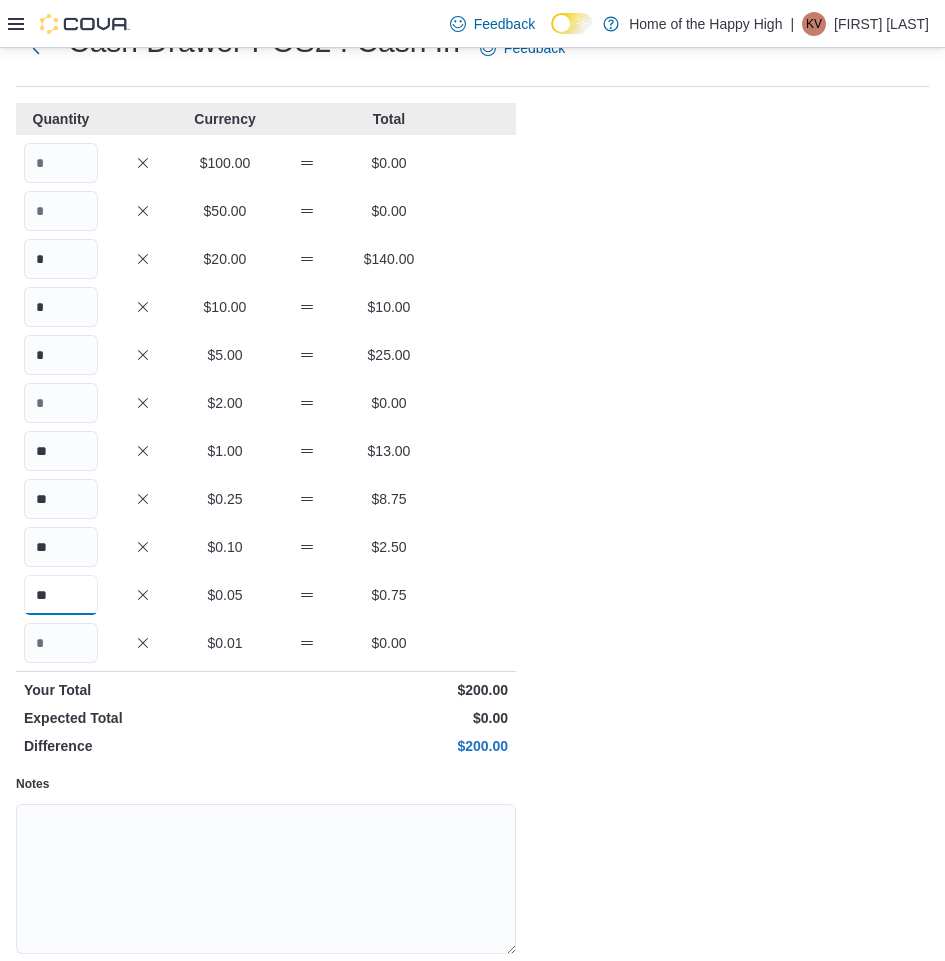scroll, scrollTop: 158, scrollLeft: 0, axis: vertical 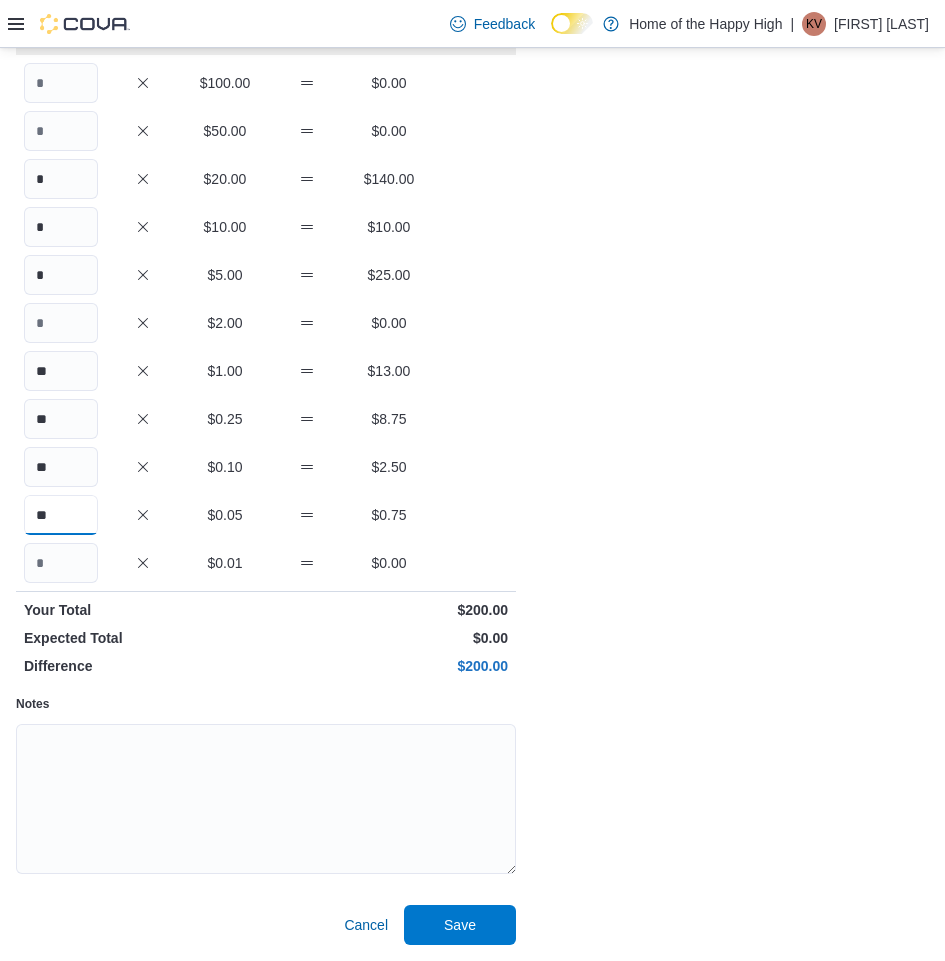 type on "**" 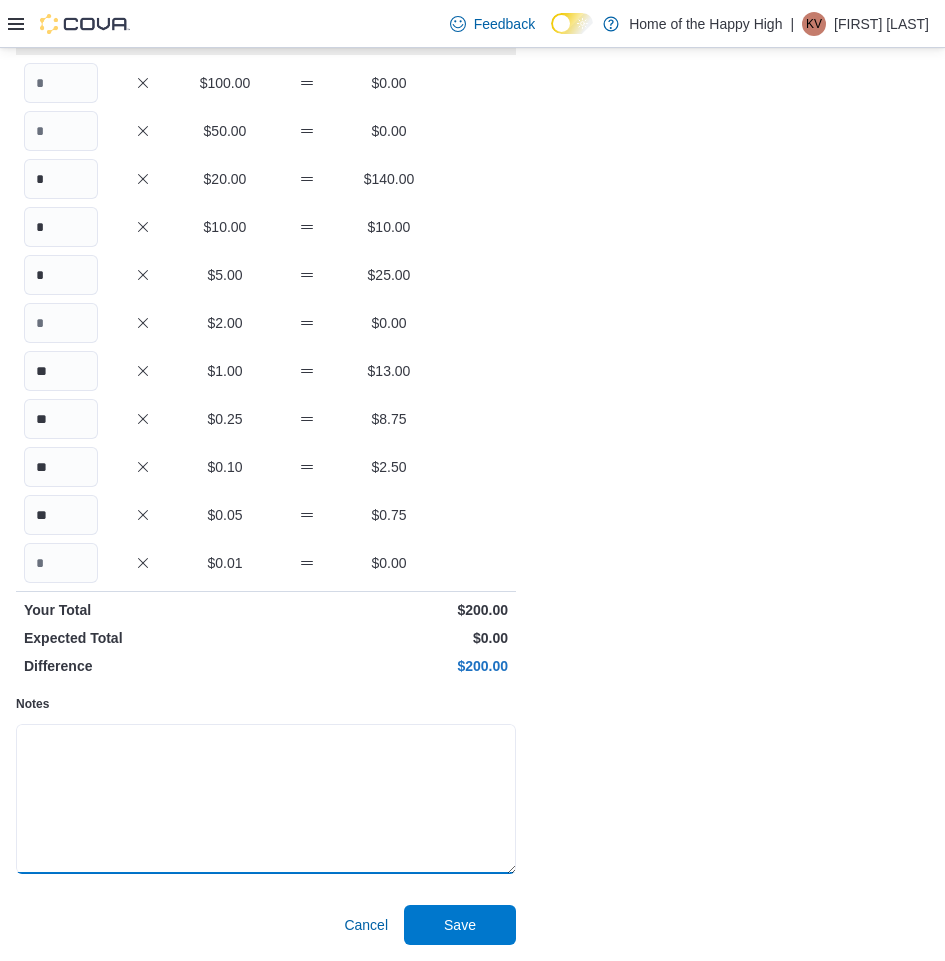click on "Notes" at bounding box center [266, 799] 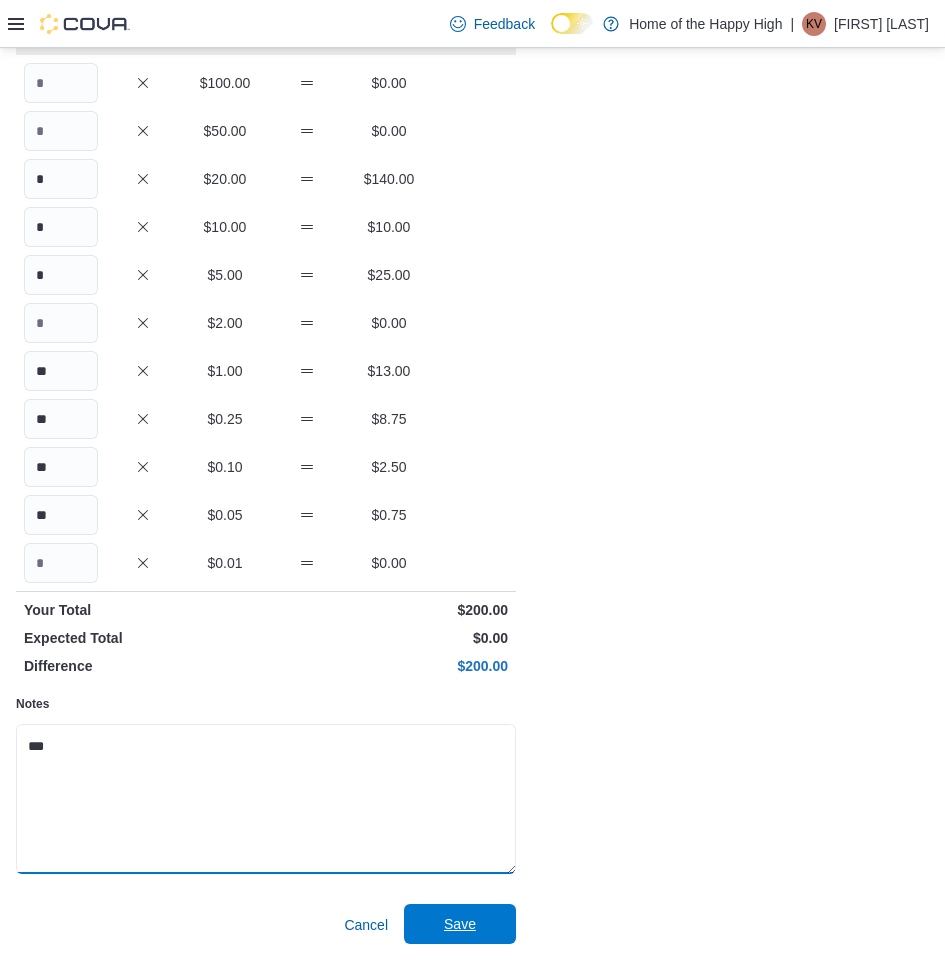 type on "***" 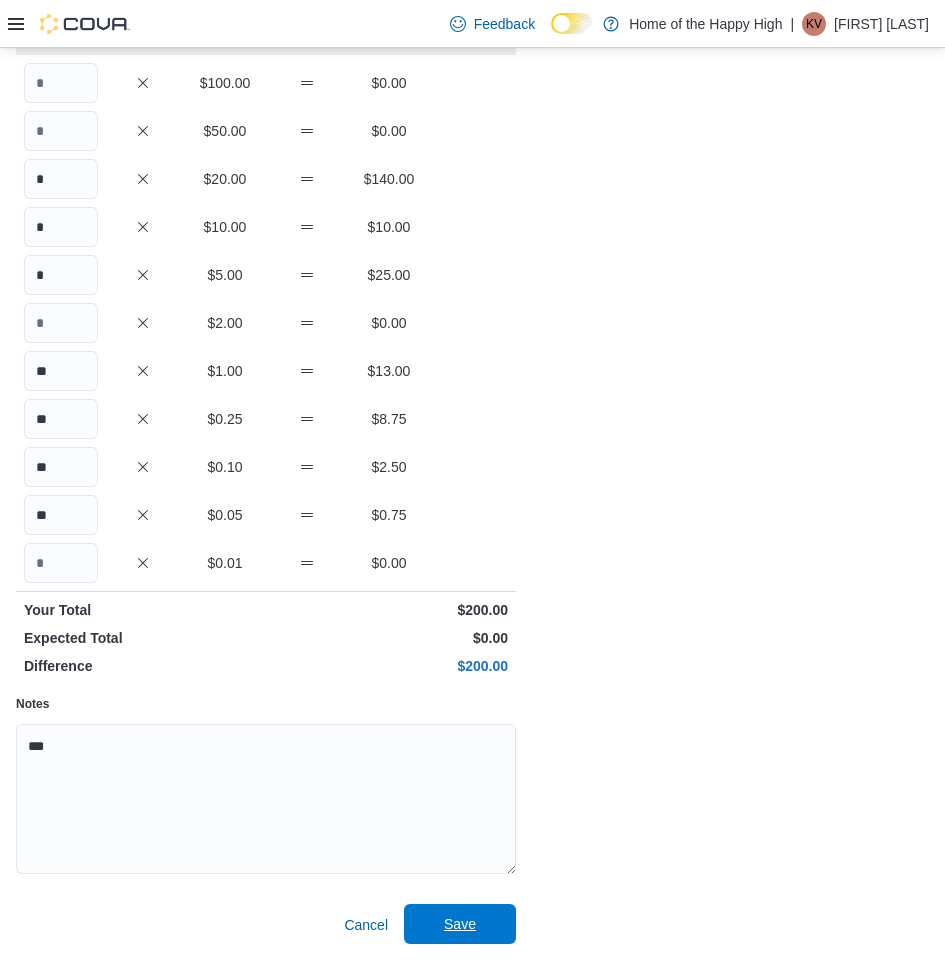 click on "Save" at bounding box center [460, 924] 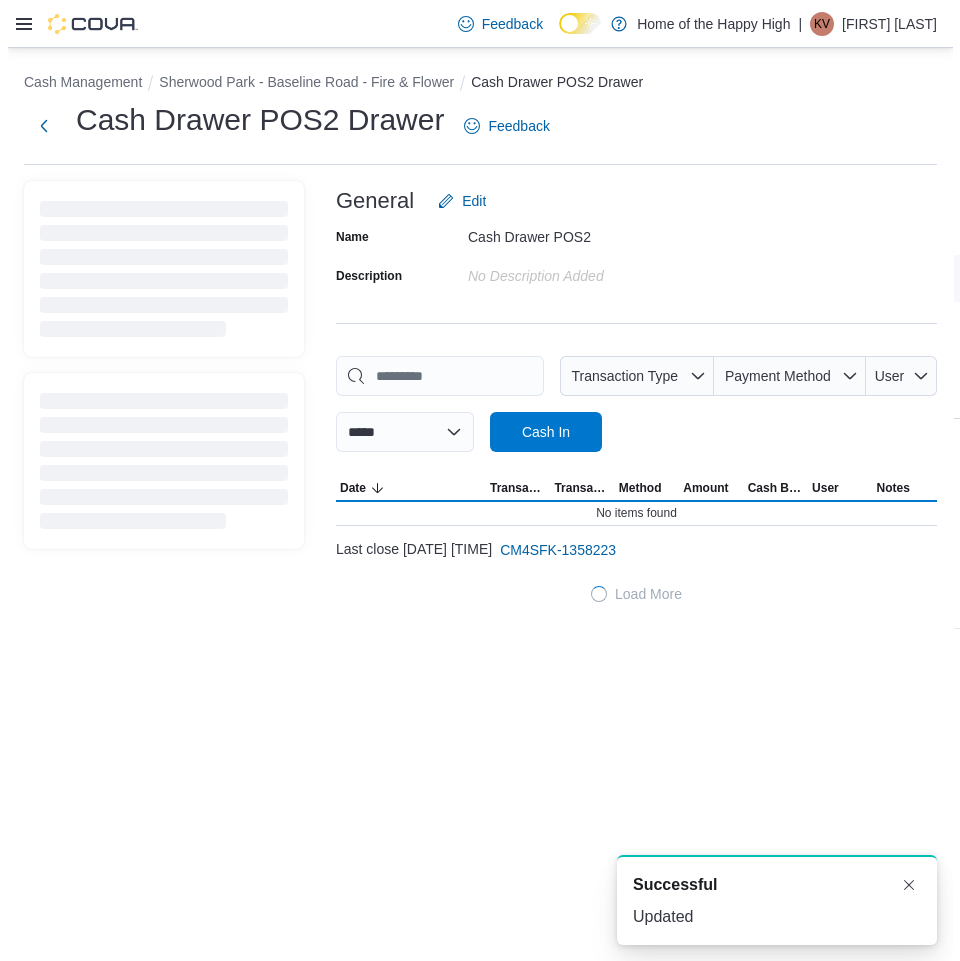 scroll, scrollTop: 0, scrollLeft: 0, axis: both 